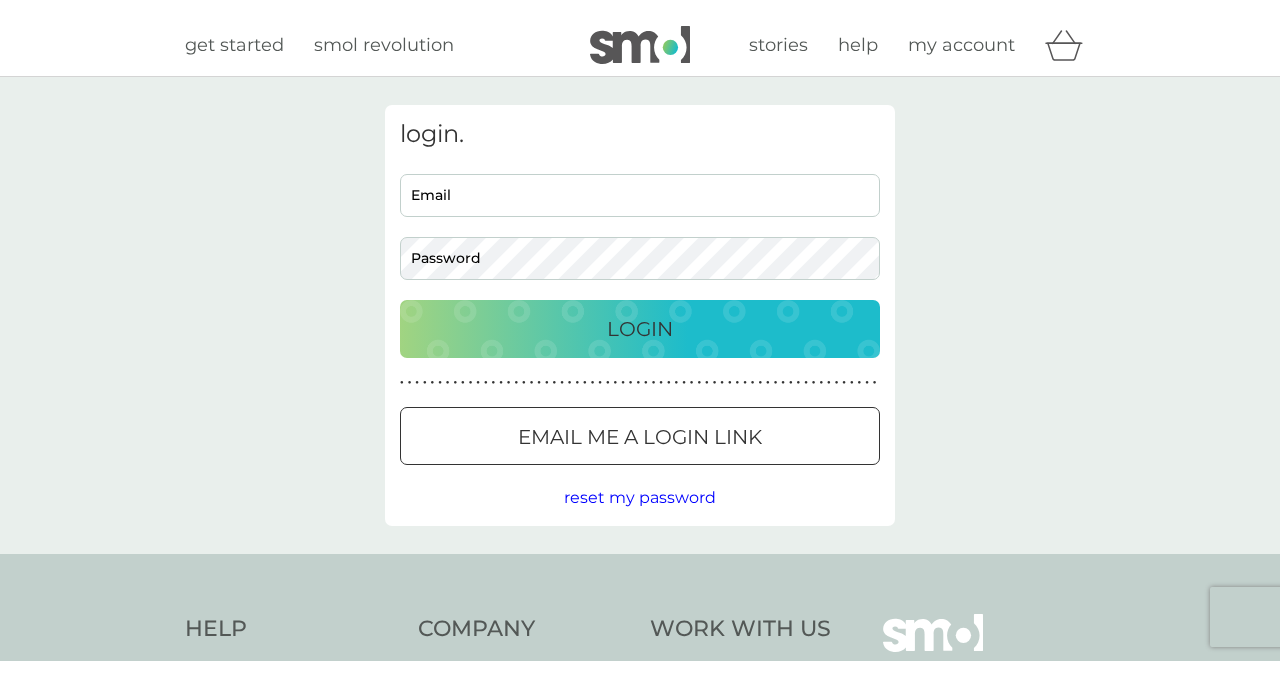 scroll, scrollTop: 0, scrollLeft: 0, axis: both 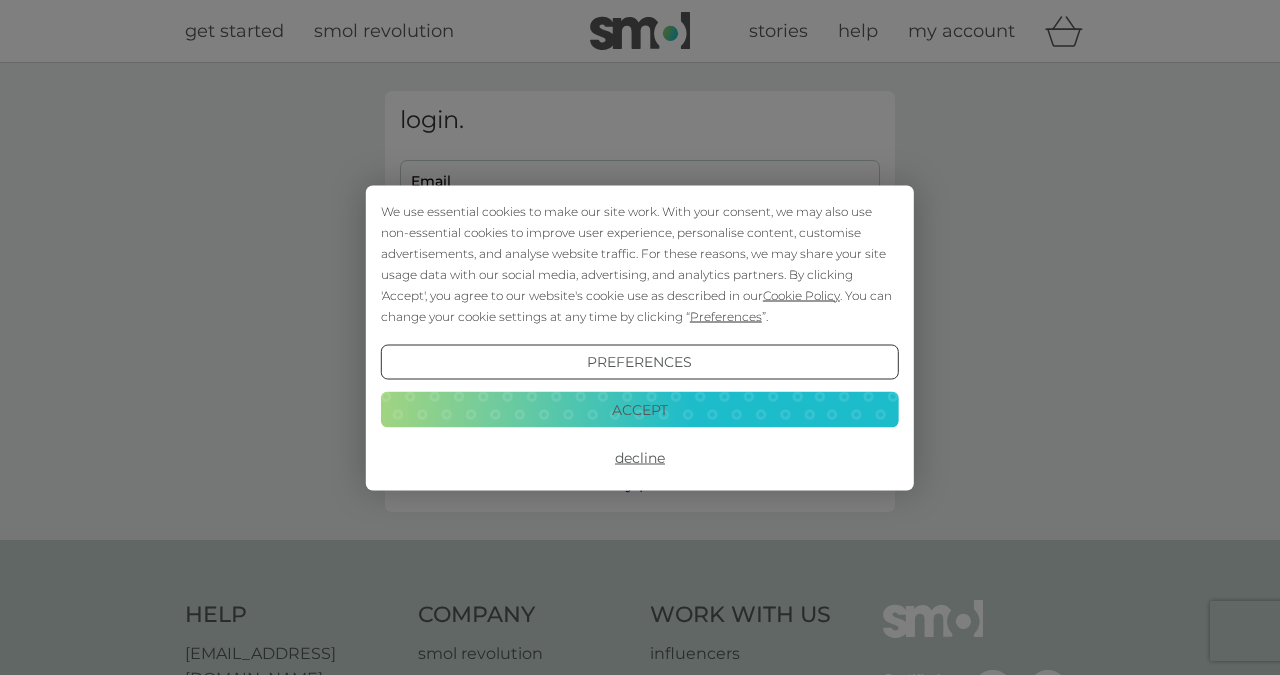click on "Decline" at bounding box center [640, 458] 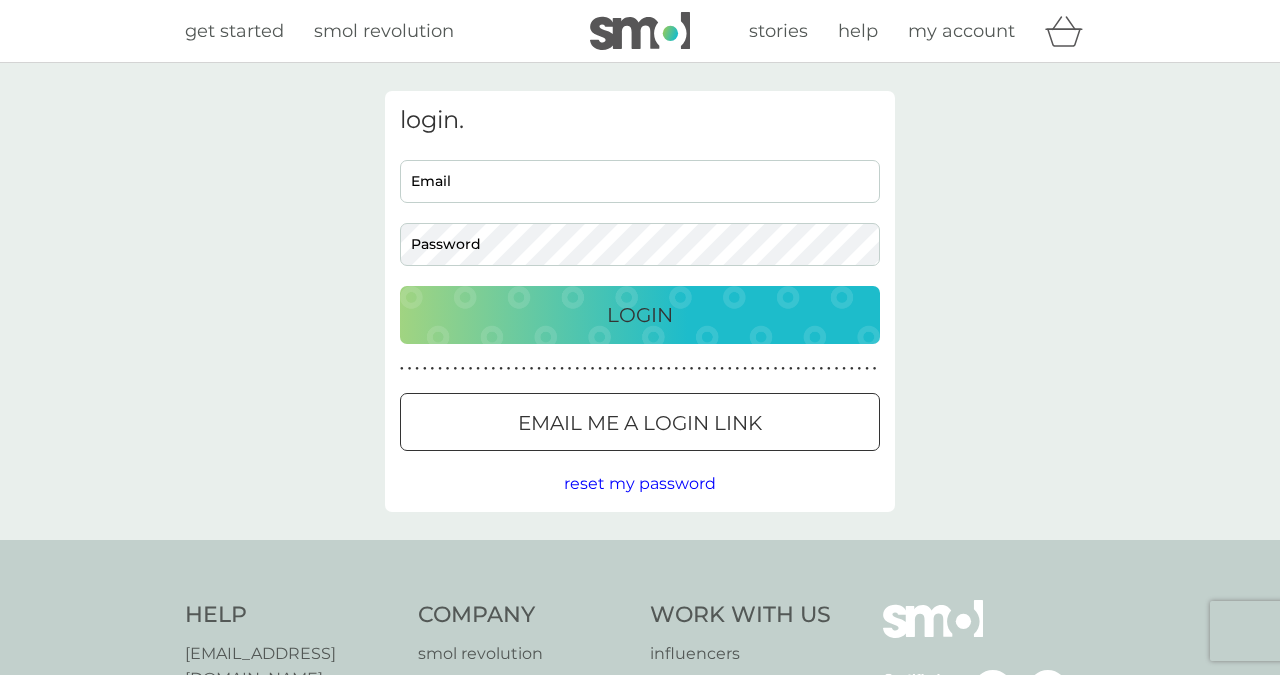 scroll, scrollTop: 0, scrollLeft: 0, axis: both 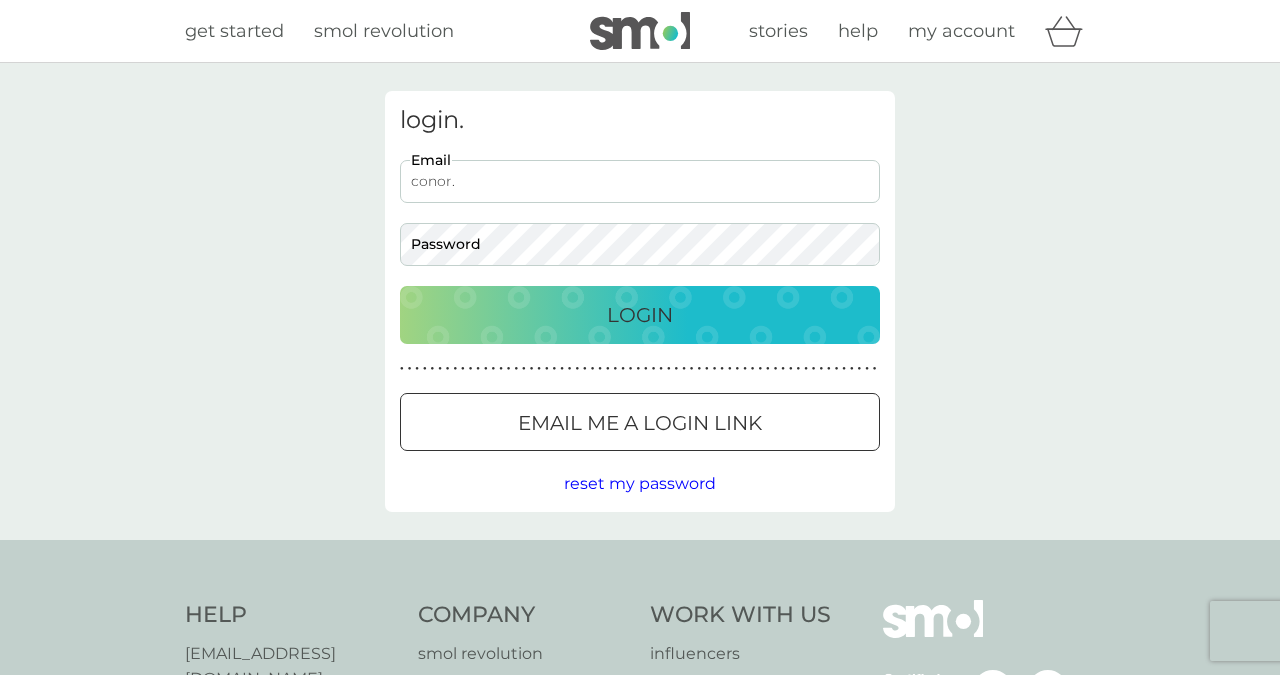 type on "conor." 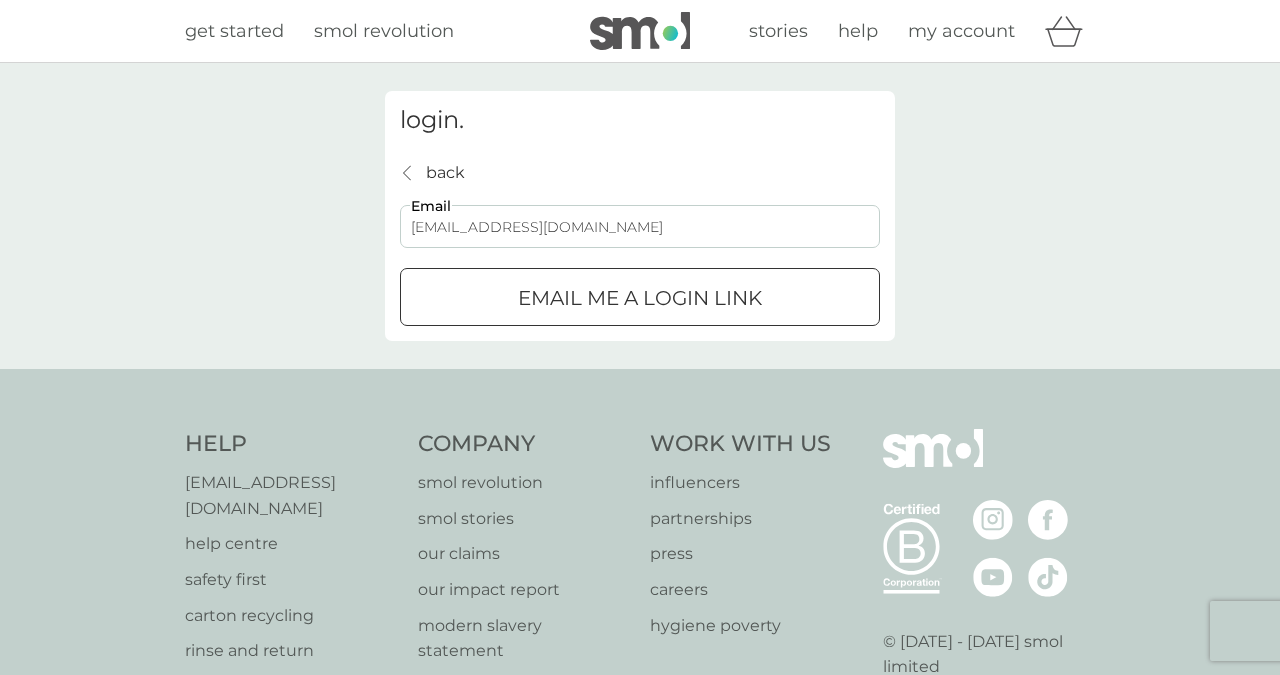 type on "conor.lawson95@icoud.com" 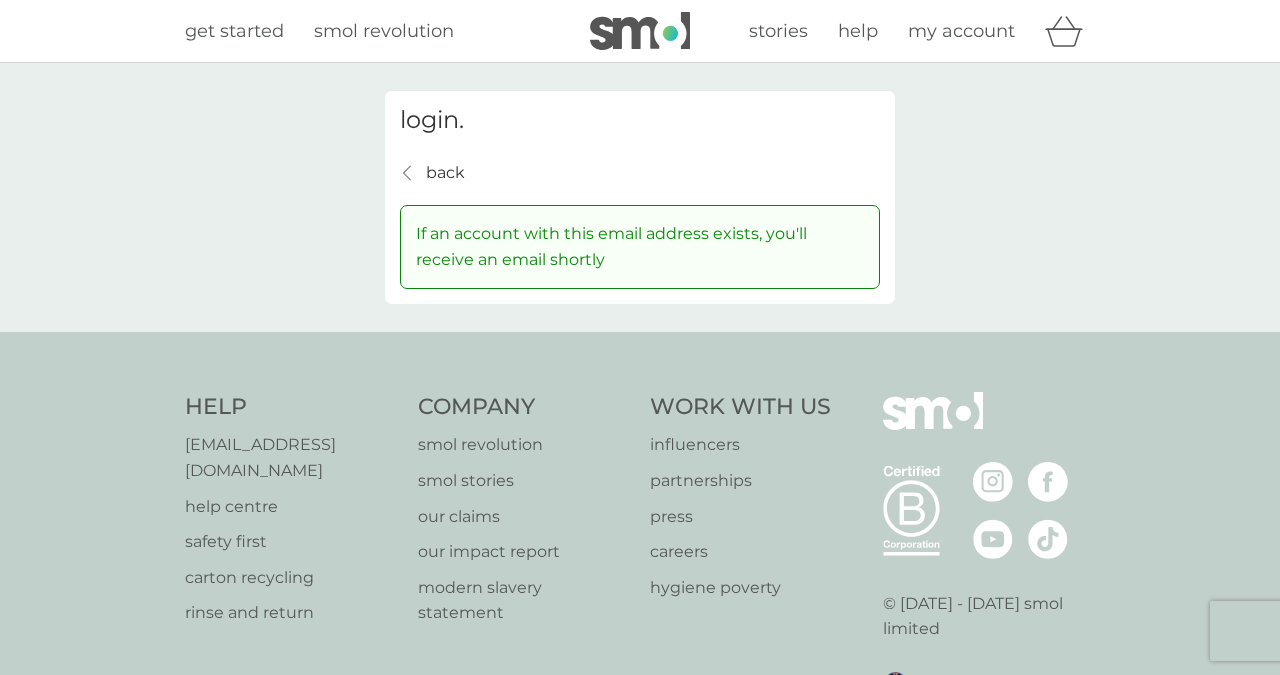 click on "back" at bounding box center (445, 173) 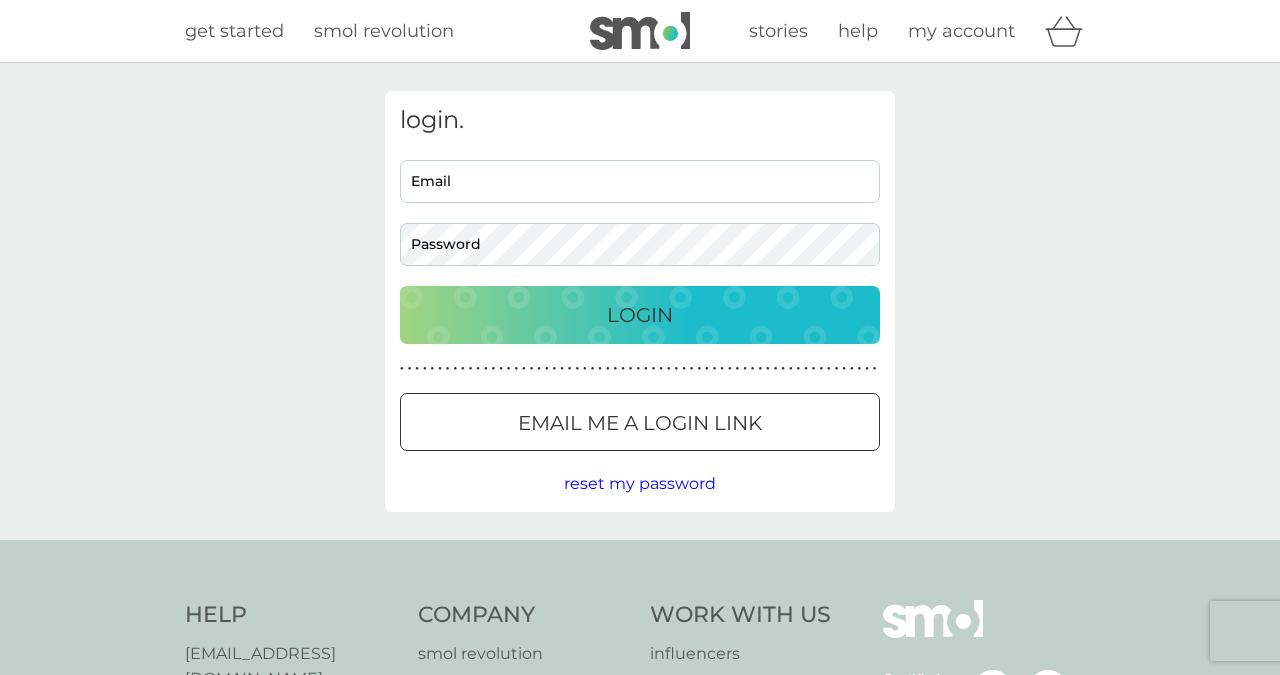 click on "Email me a login link" at bounding box center [640, 422] 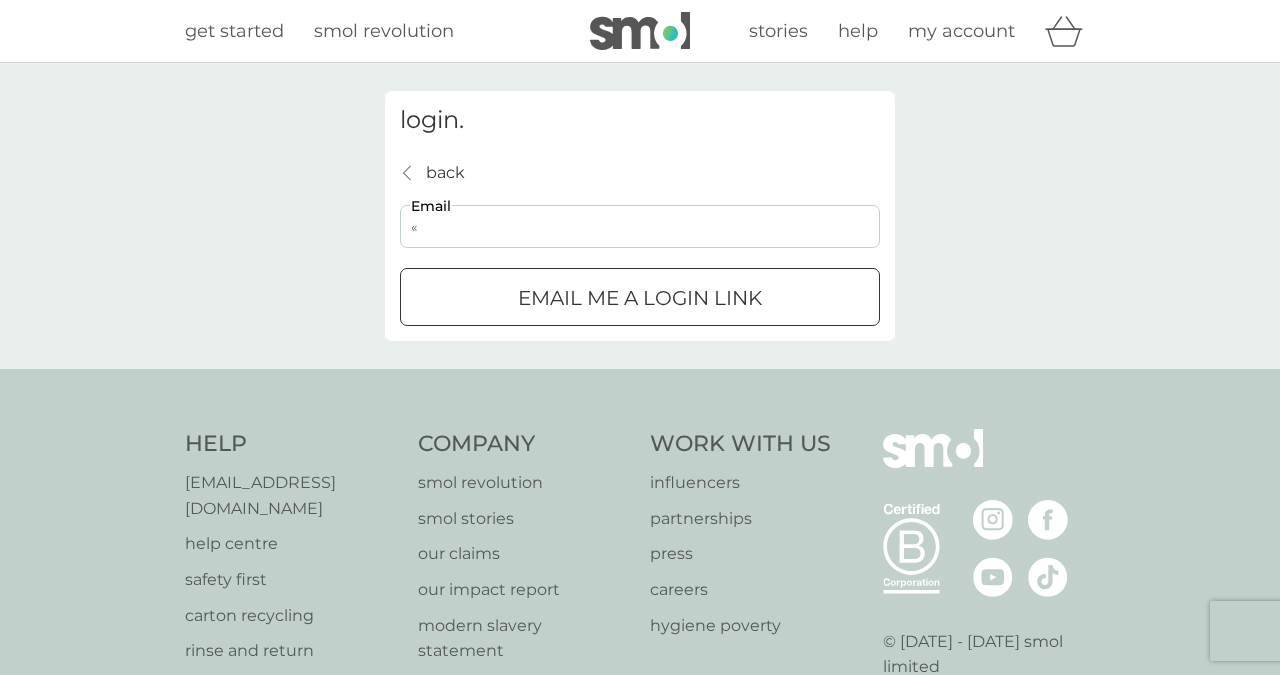 type on "«" 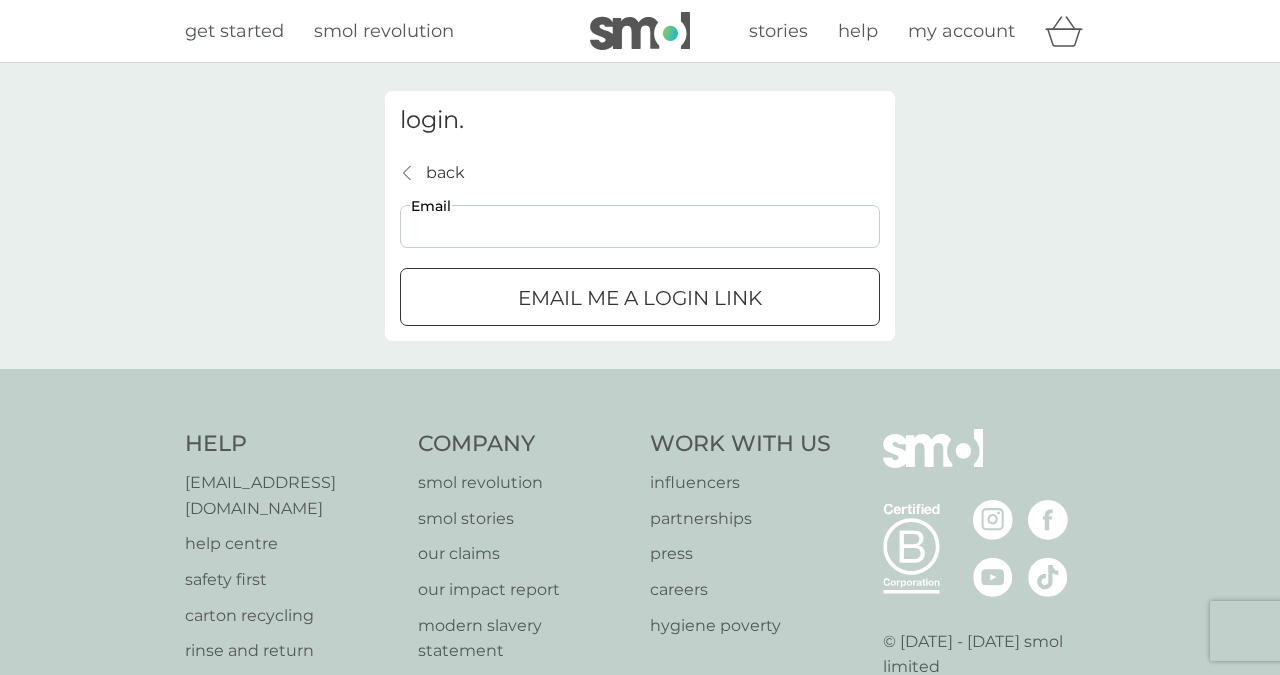 paste on "conor.lawson95@icloud.com" 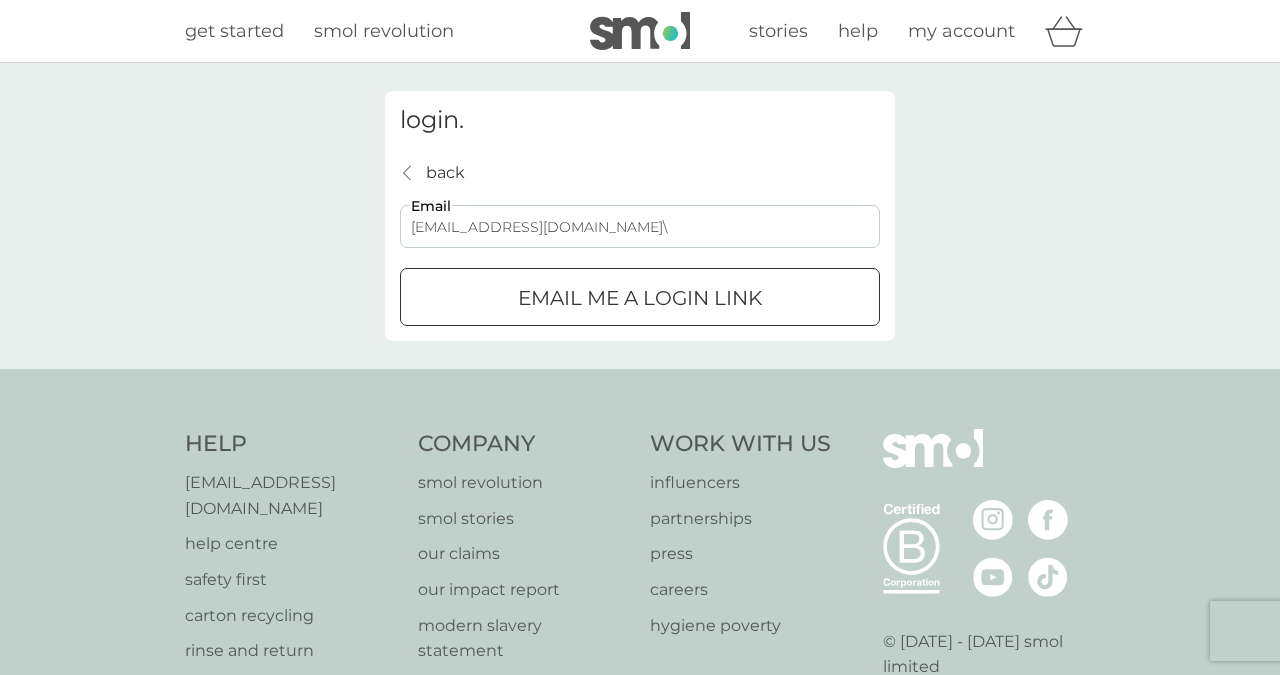 type on "conor.lawson95@icloud.com" 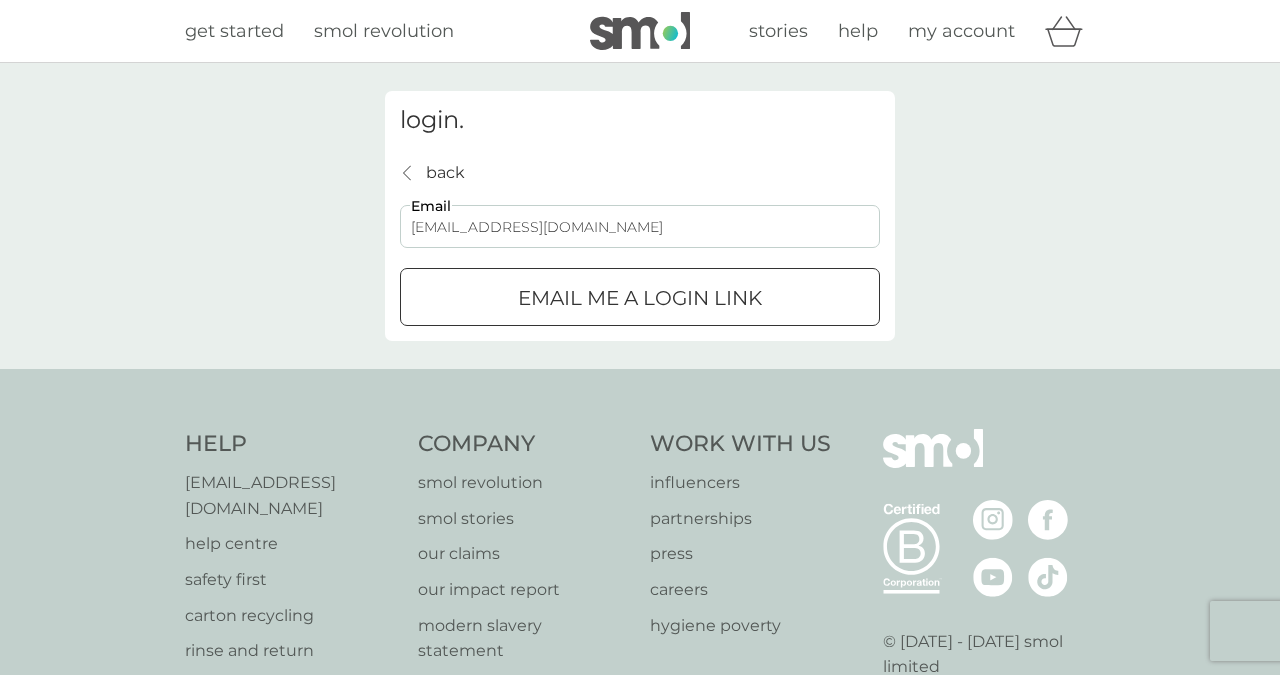 click on "Email me a login link" at bounding box center [640, 297] 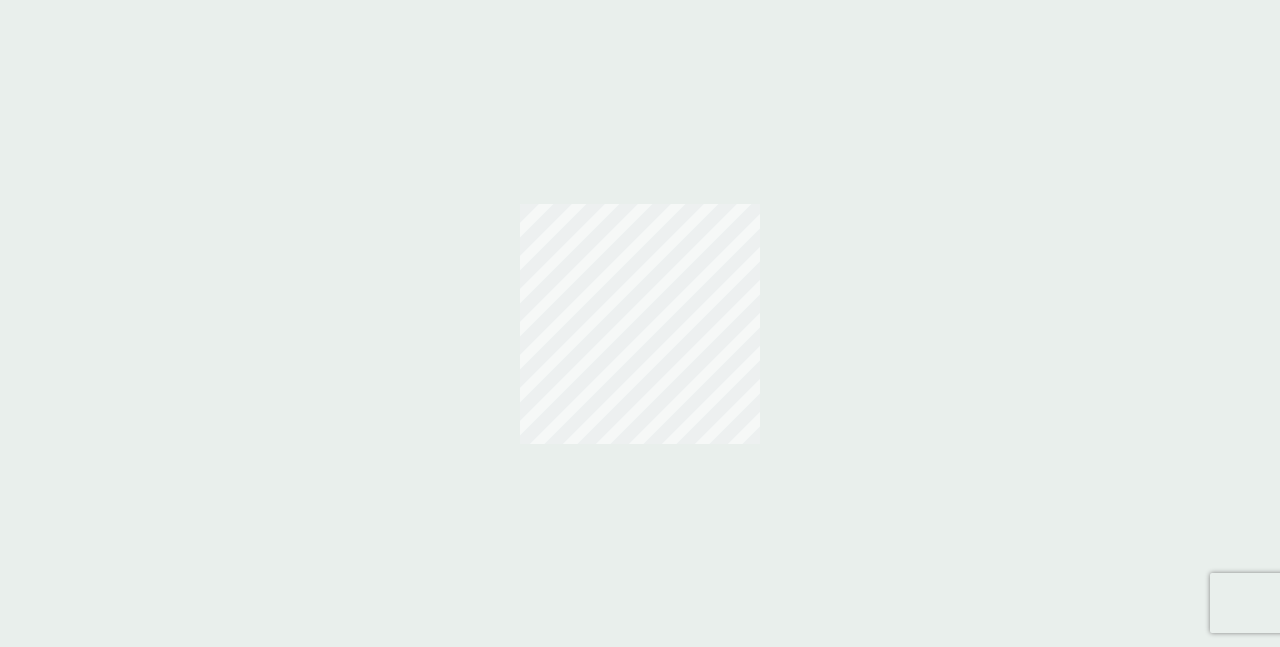scroll, scrollTop: 0, scrollLeft: 0, axis: both 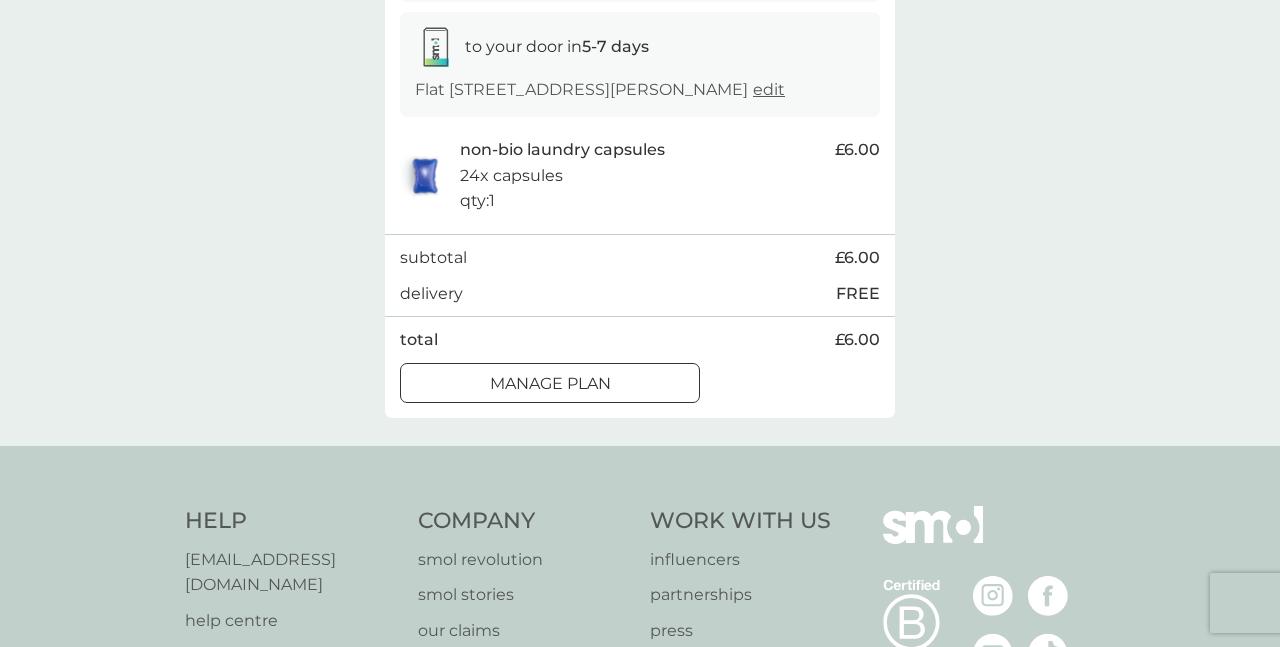 click on "Manage plan" at bounding box center [550, 384] 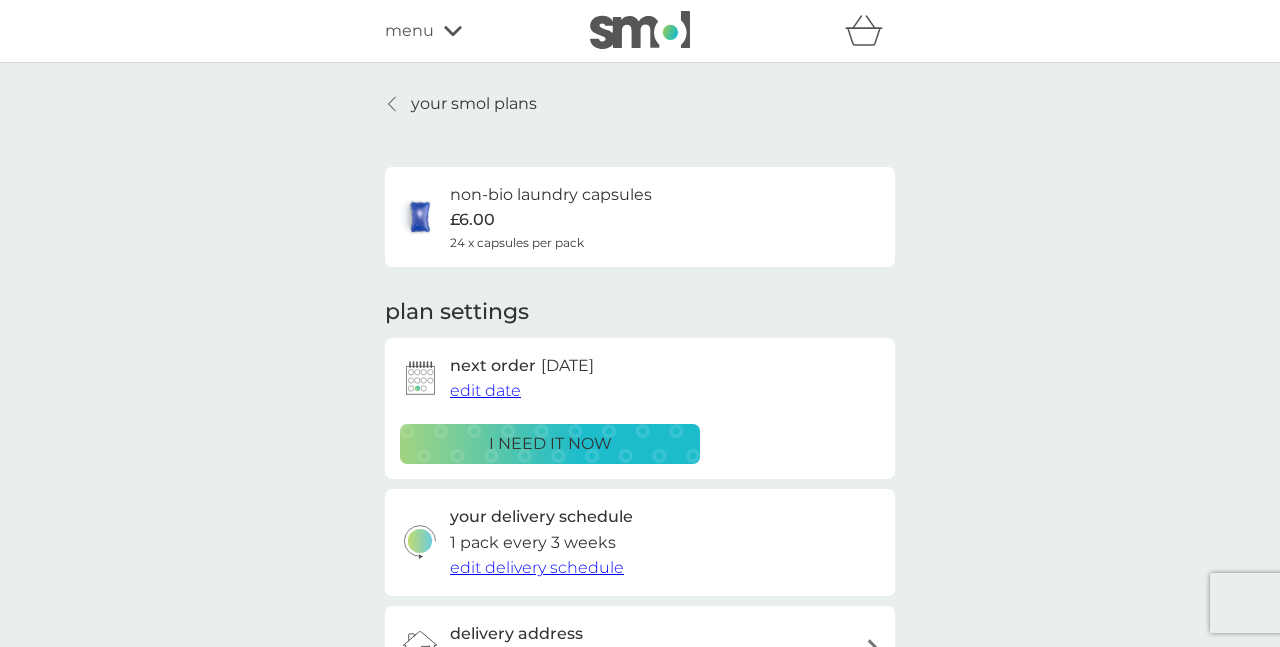 scroll, scrollTop: 0, scrollLeft: 0, axis: both 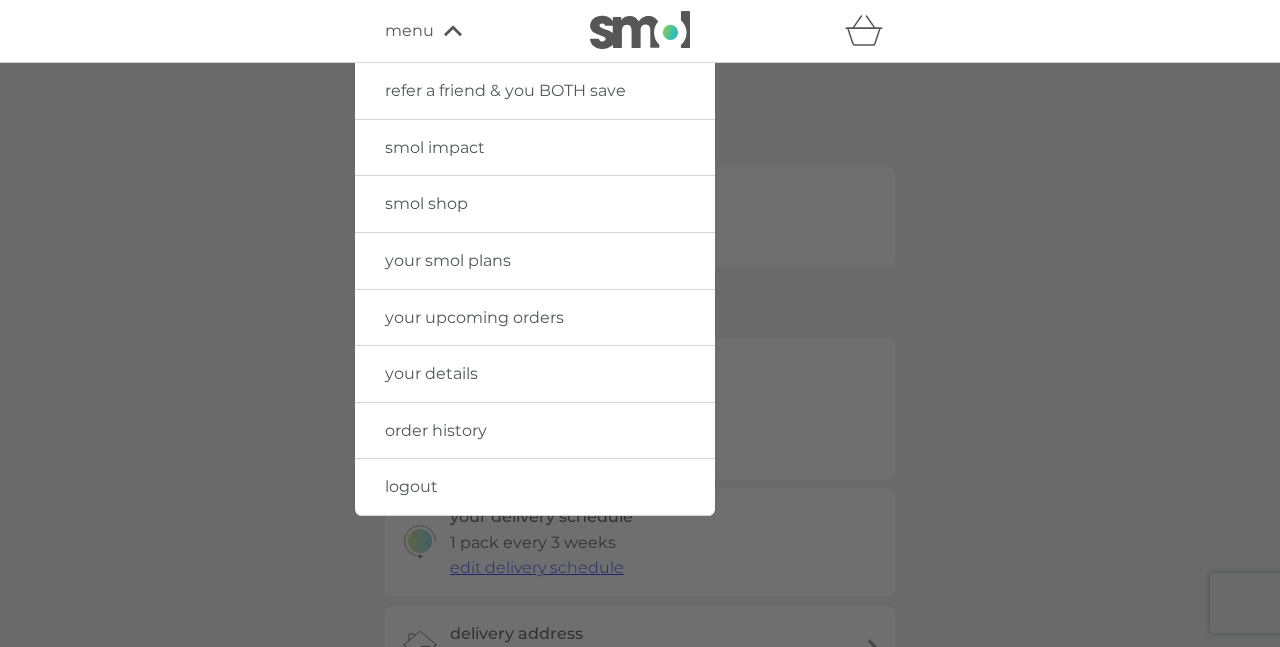 click on "your upcoming orders" at bounding box center [474, 317] 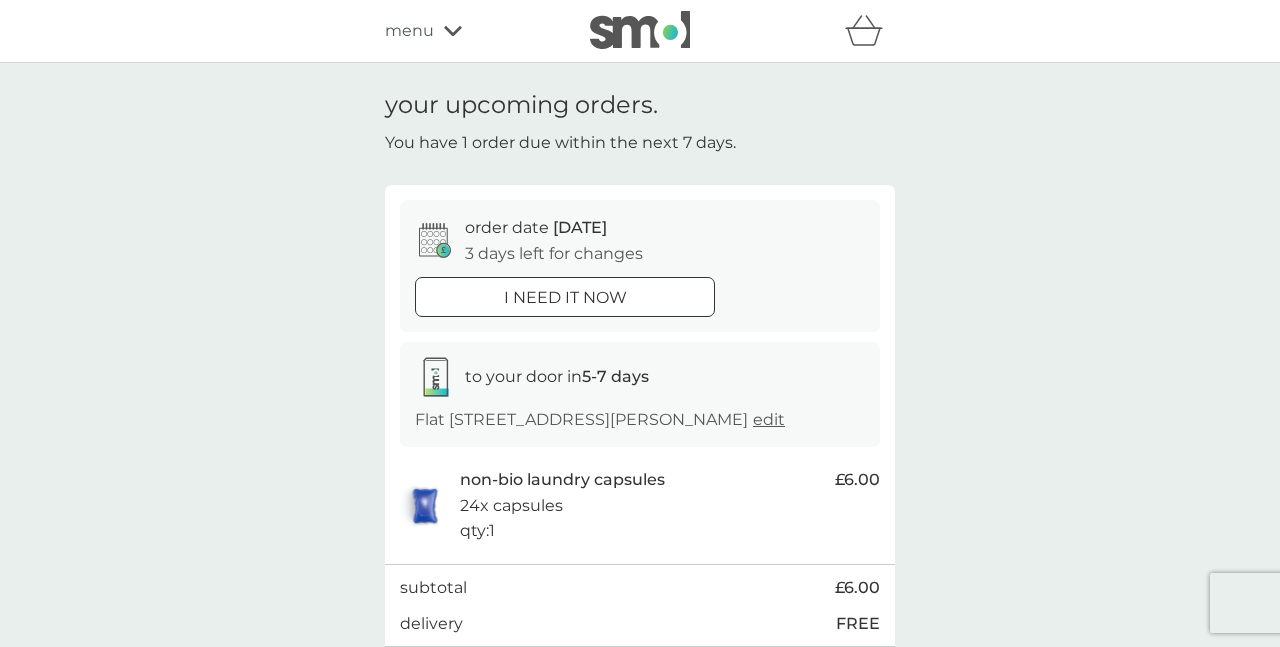 scroll, scrollTop: 0, scrollLeft: 0, axis: both 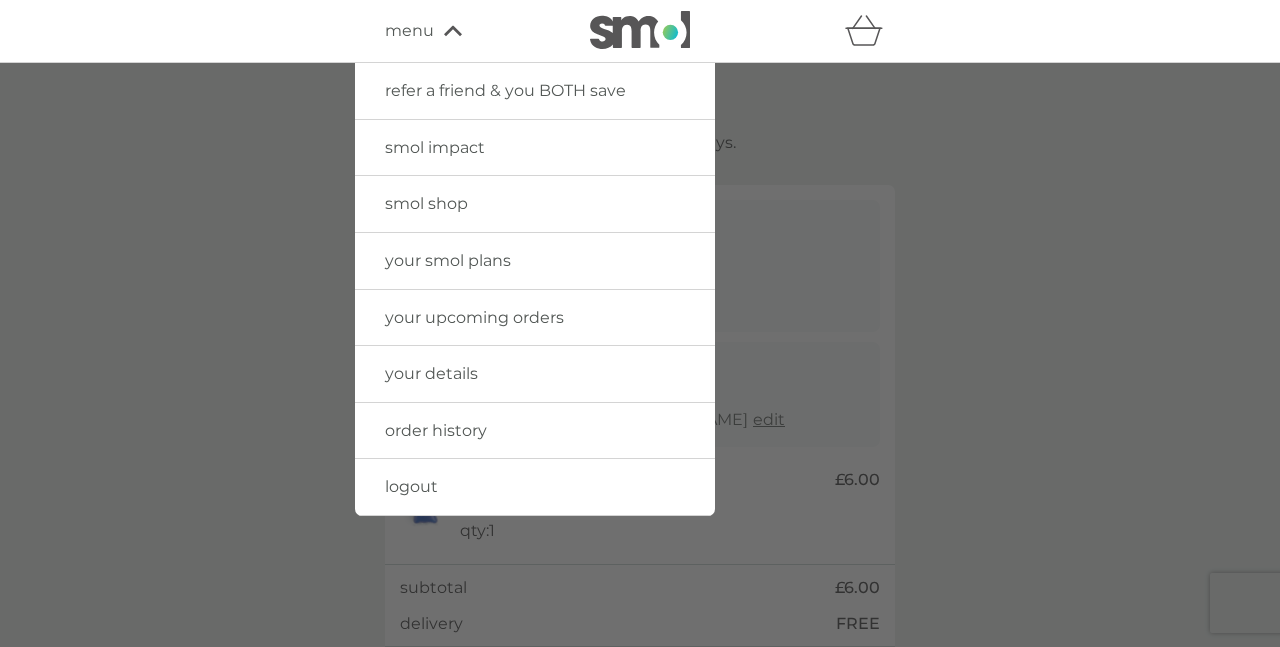 click on "your smol plans" at bounding box center (448, 260) 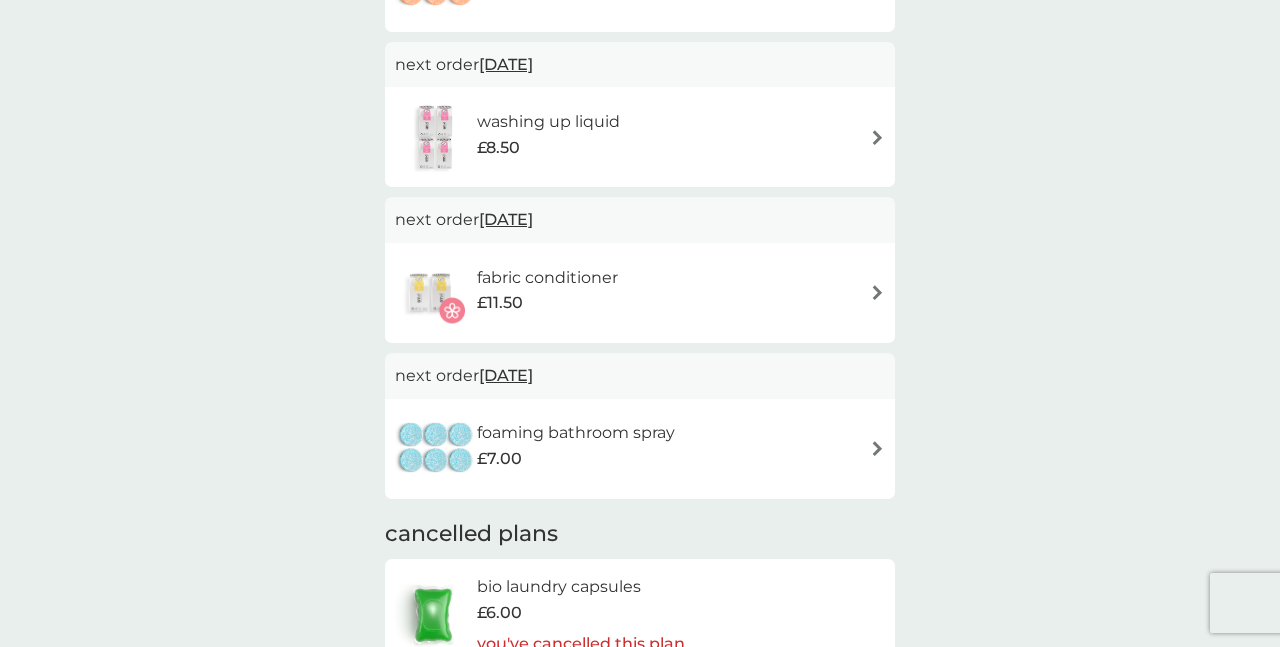 scroll, scrollTop: 1308, scrollLeft: 0, axis: vertical 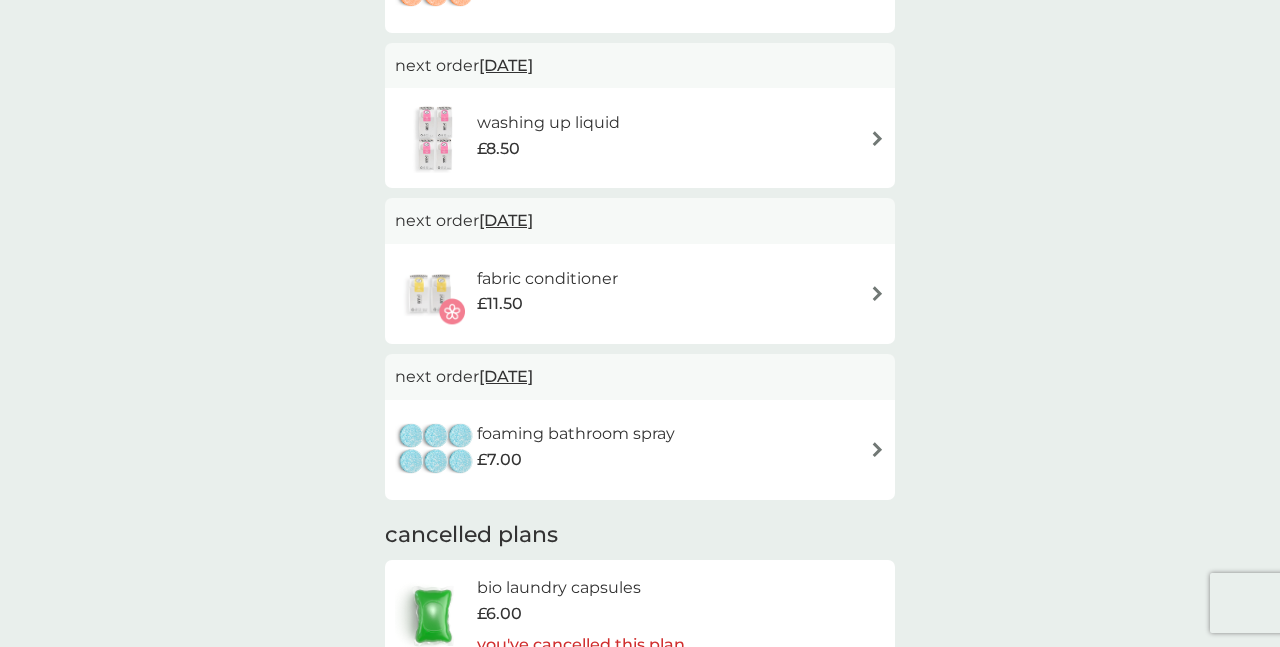 click on "fabric conditioner" at bounding box center [547, 279] 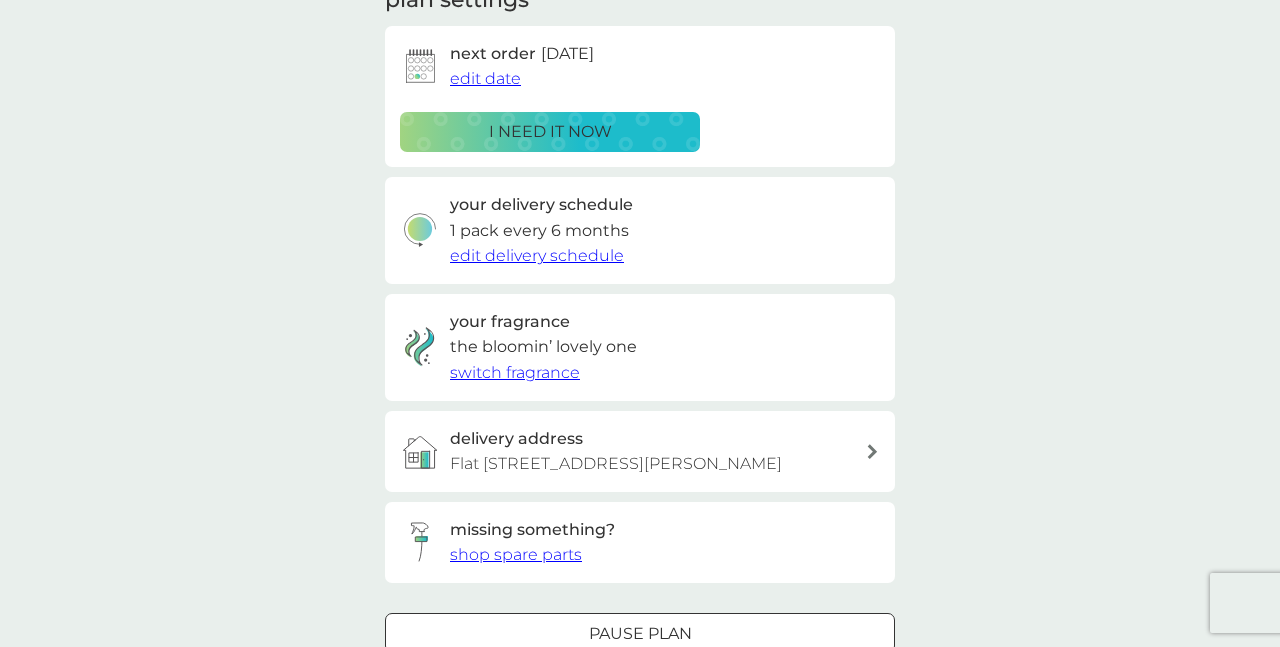 scroll, scrollTop: 314, scrollLeft: 0, axis: vertical 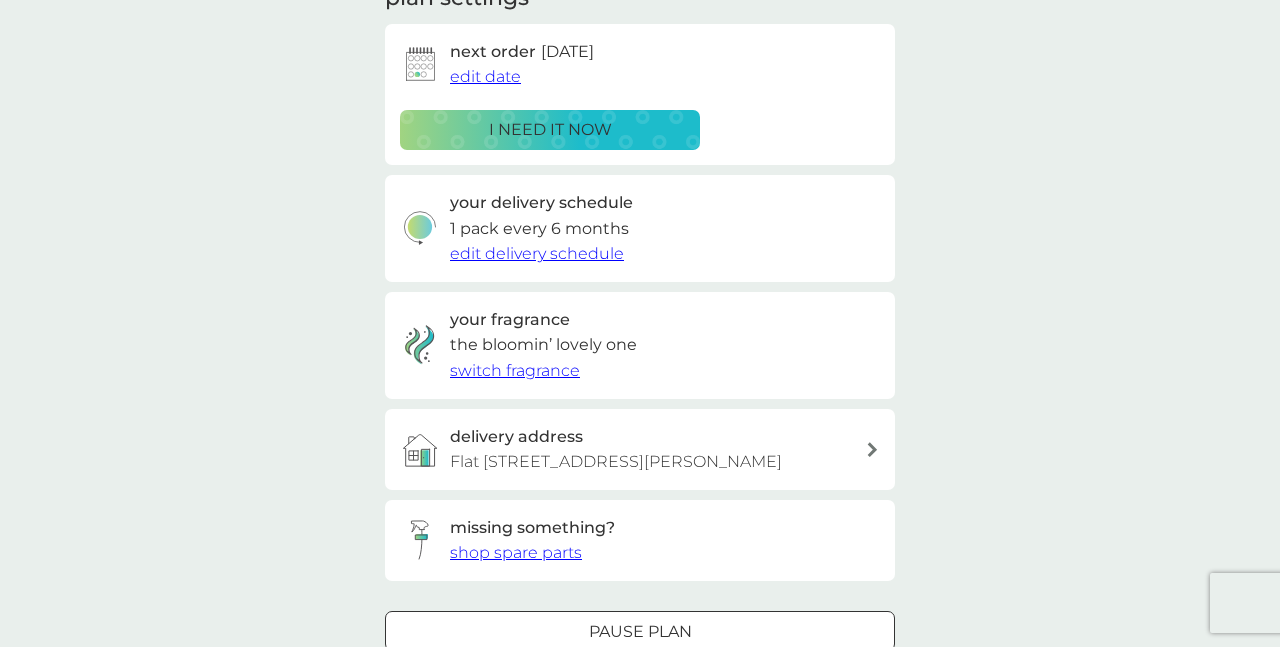 click on "switch fragrance" at bounding box center [515, 370] 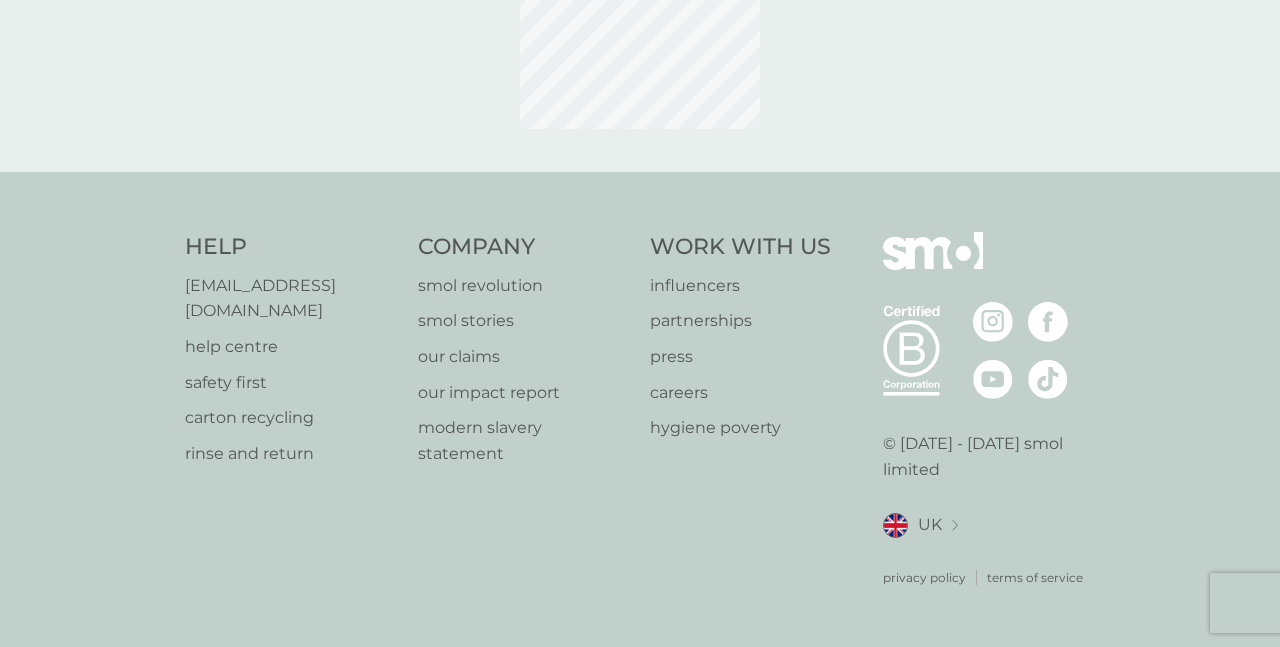 scroll, scrollTop: 0, scrollLeft: 0, axis: both 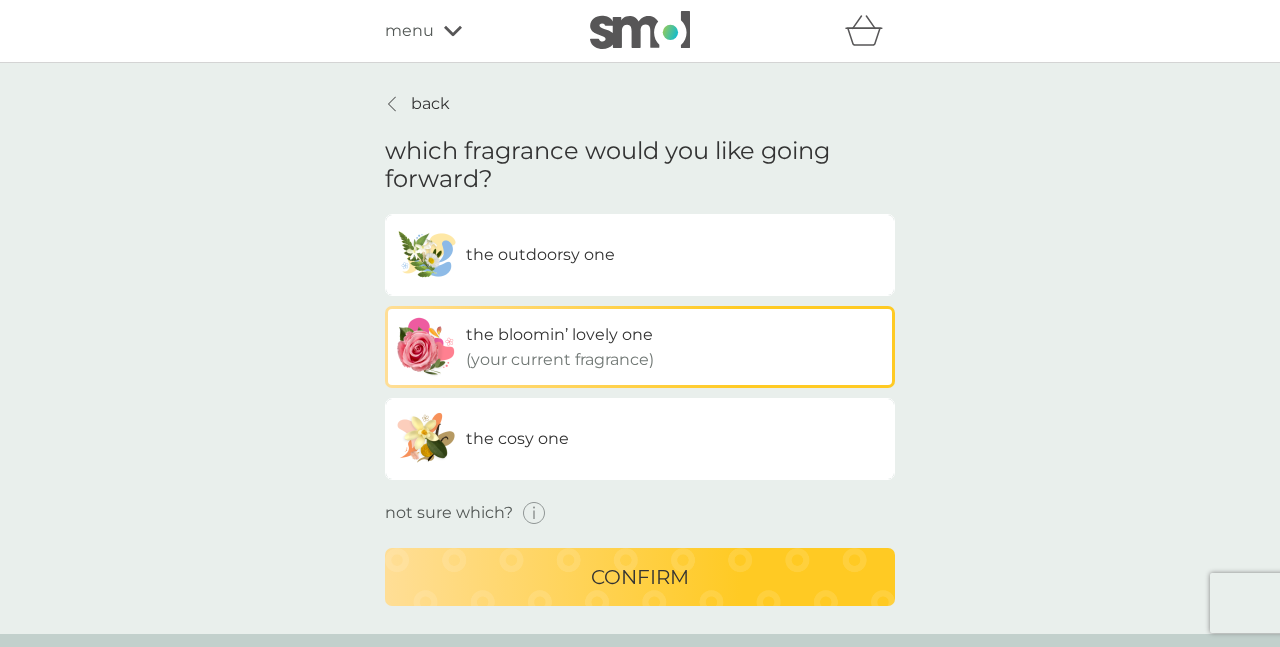 click on "the outdoorsy one" at bounding box center [640, 255] 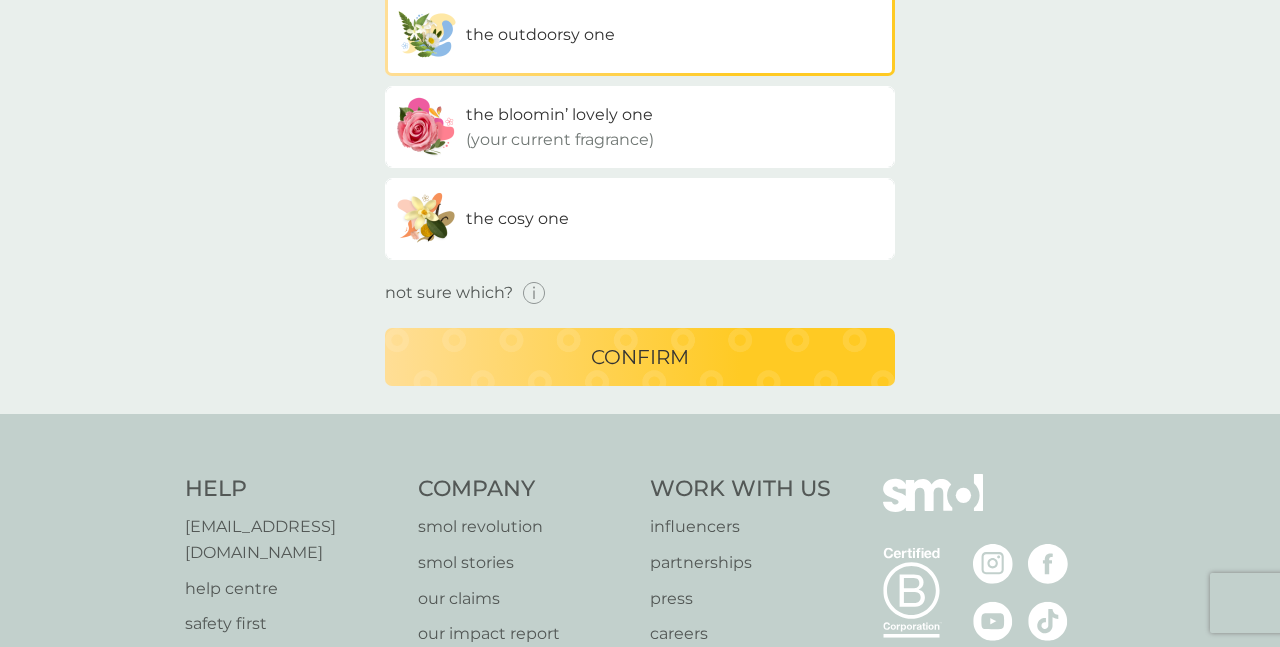 scroll, scrollTop: 221, scrollLeft: 0, axis: vertical 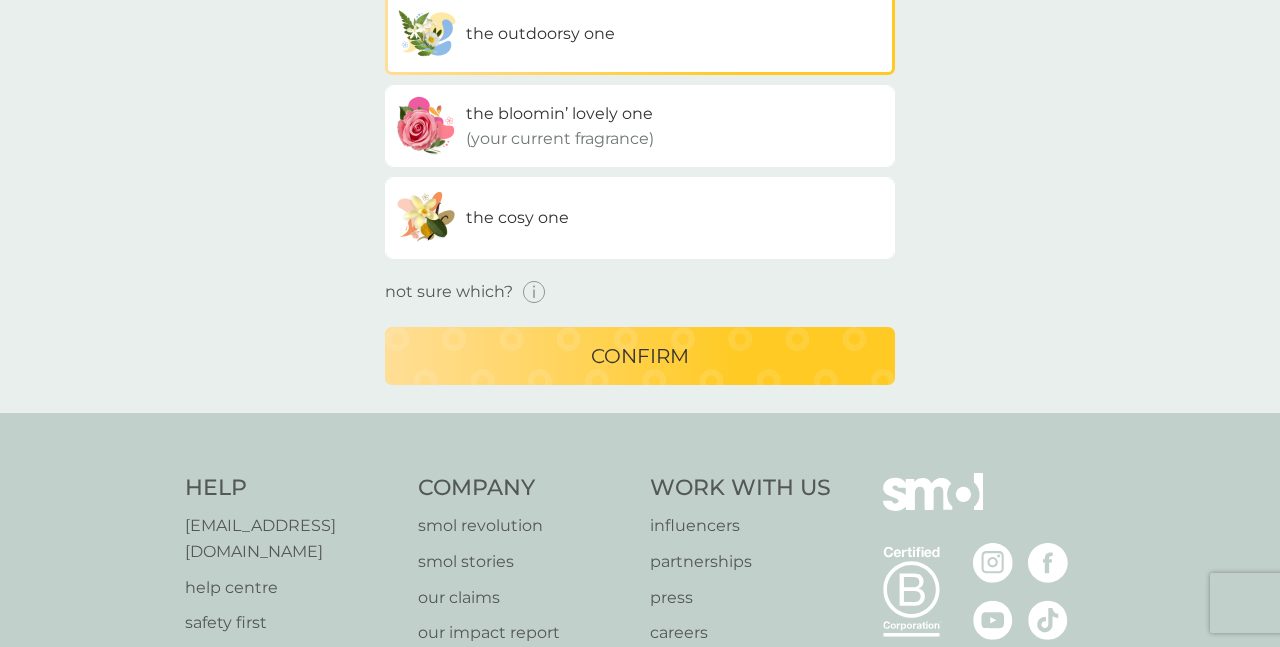 click 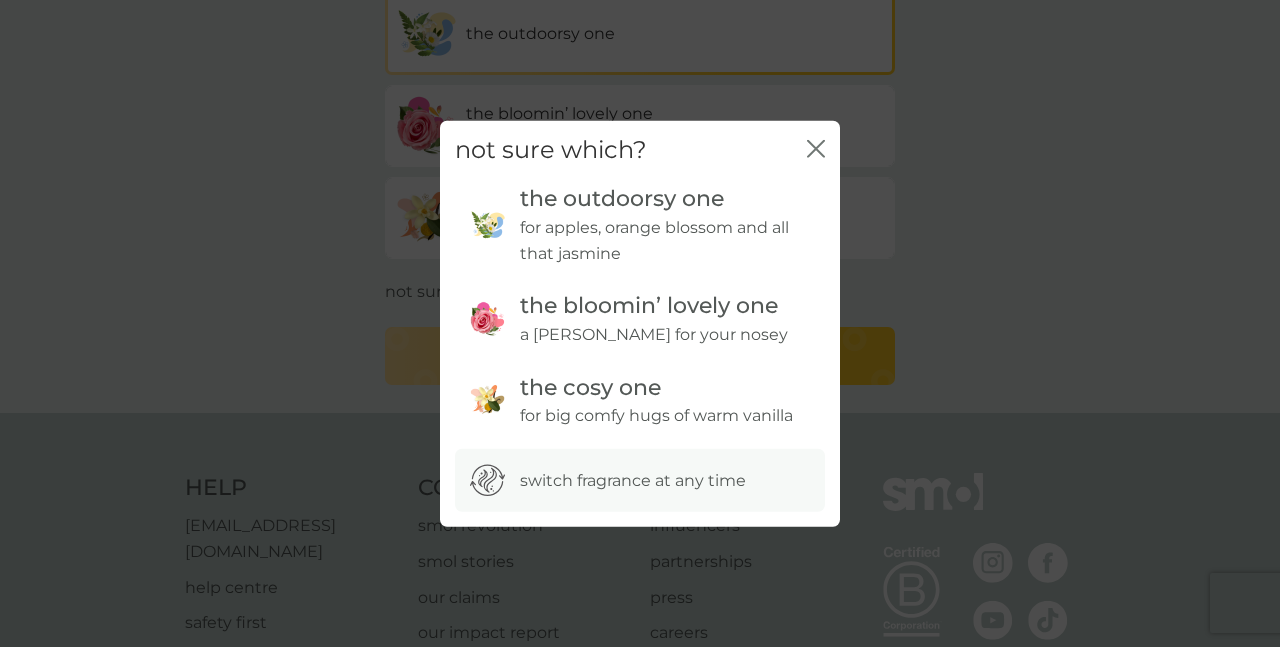 click on "not sure which? close the outdoorsy one for apples, orange blossom and all that jasmine the bloomin’ lovely one a [PERSON_NAME] for your nosey the cosy one for big comfy hugs of warm vanilla switch fragrance at any time" at bounding box center (640, 323) 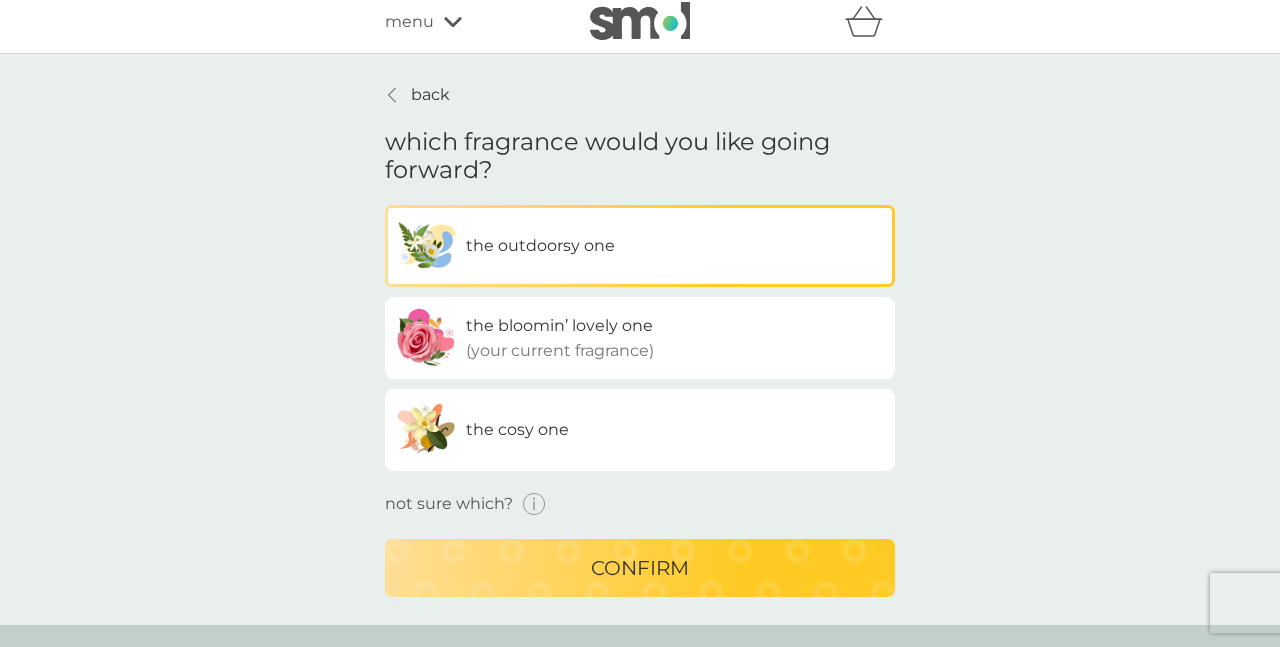 scroll, scrollTop: 1, scrollLeft: 0, axis: vertical 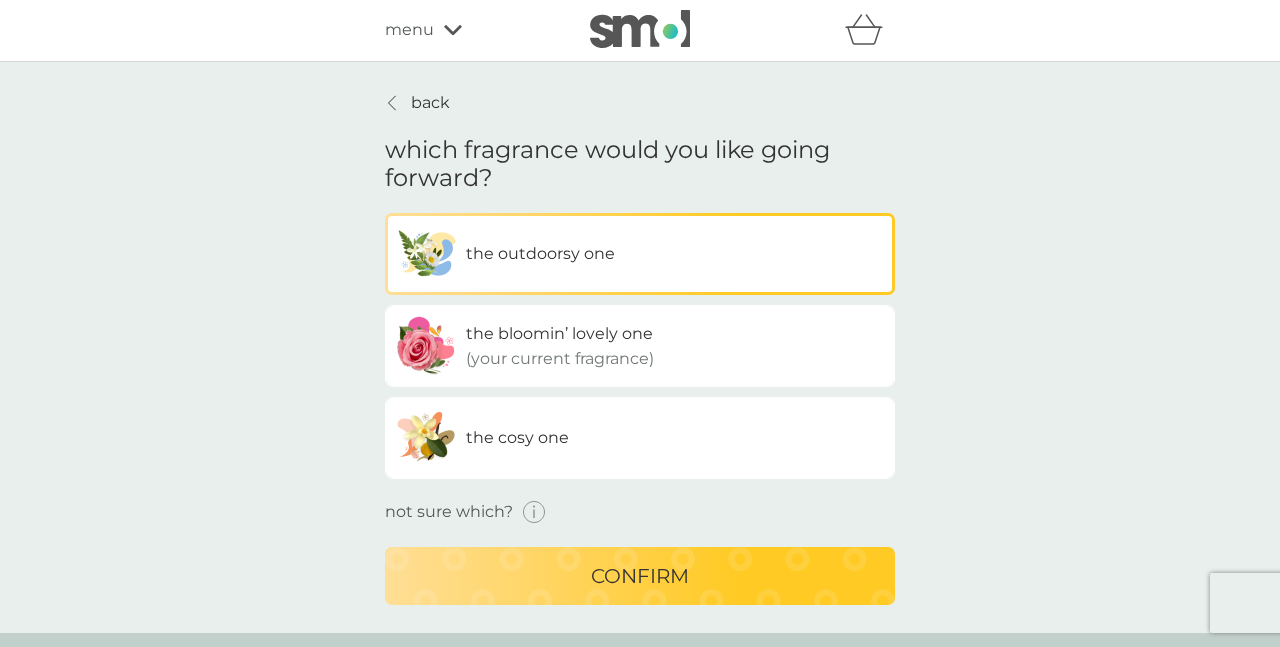 click on "confirm" at bounding box center [640, 576] 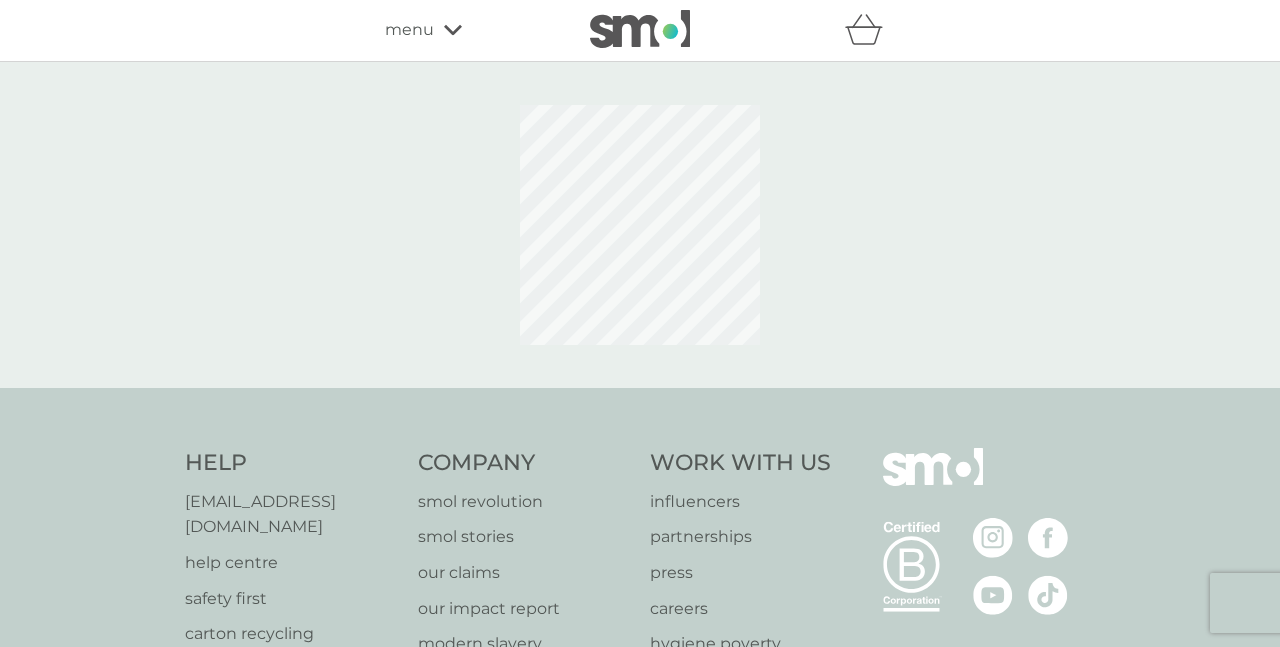 scroll, scrollTop: 0, scrollLeft: 0, axis: both 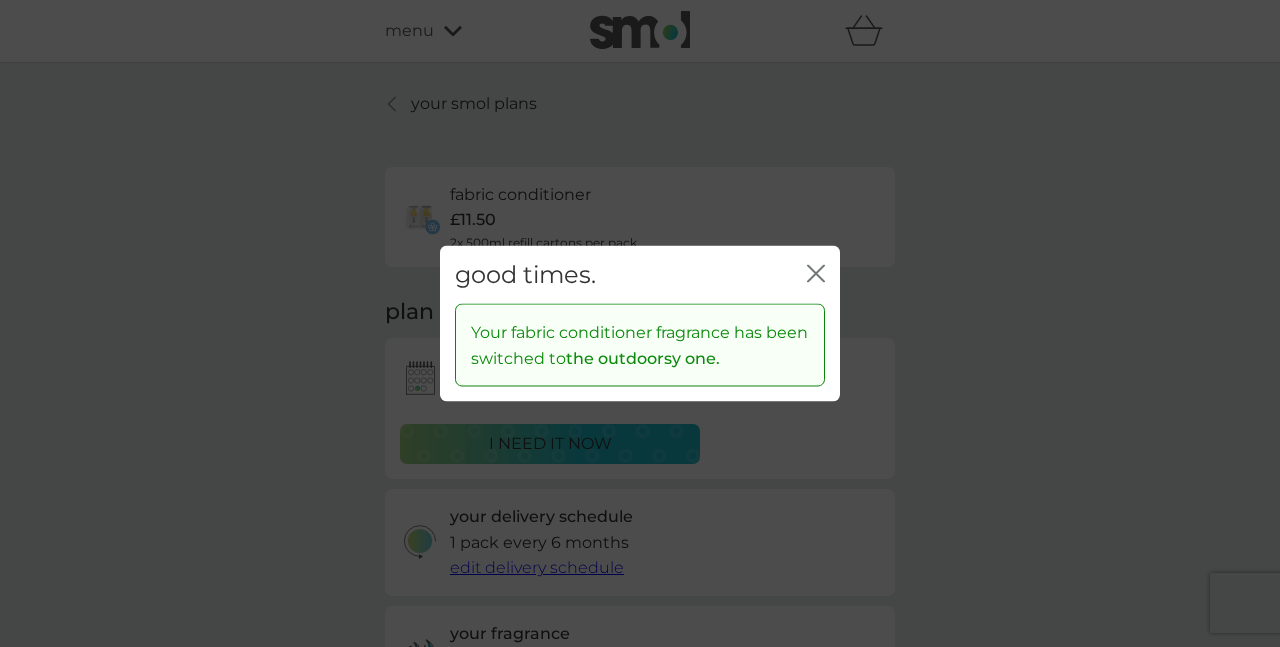 click 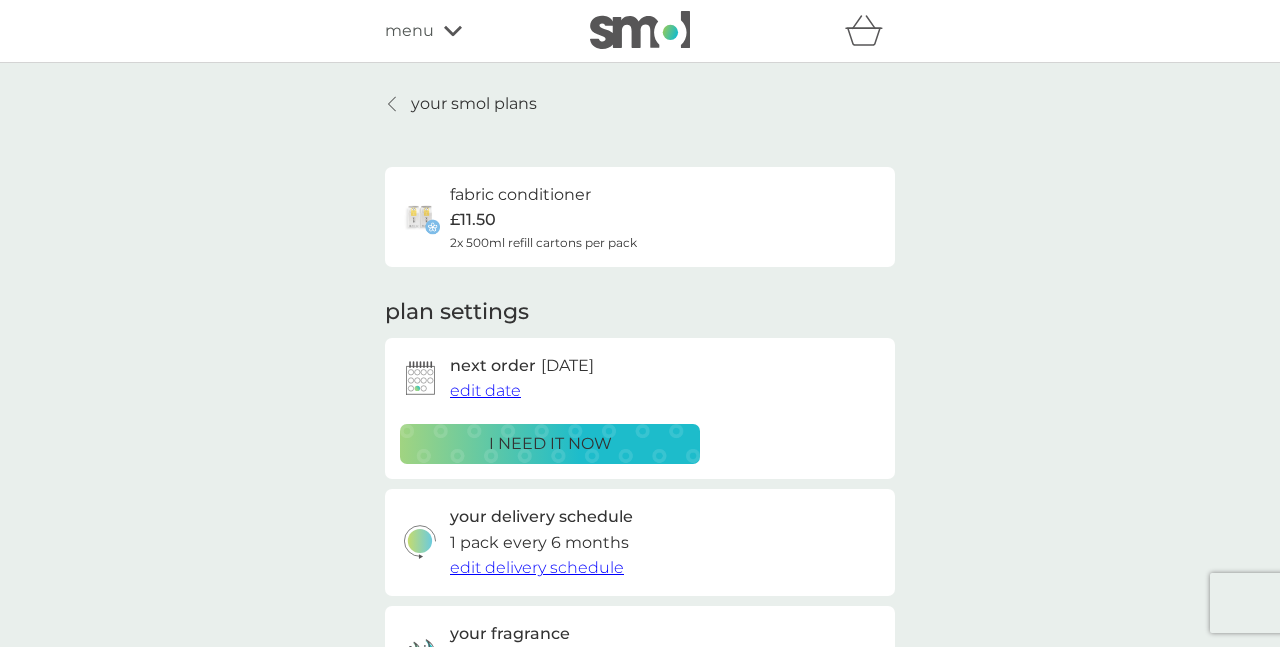 scroll, scrollTop: 0, scrollLeft: 0, axis: both 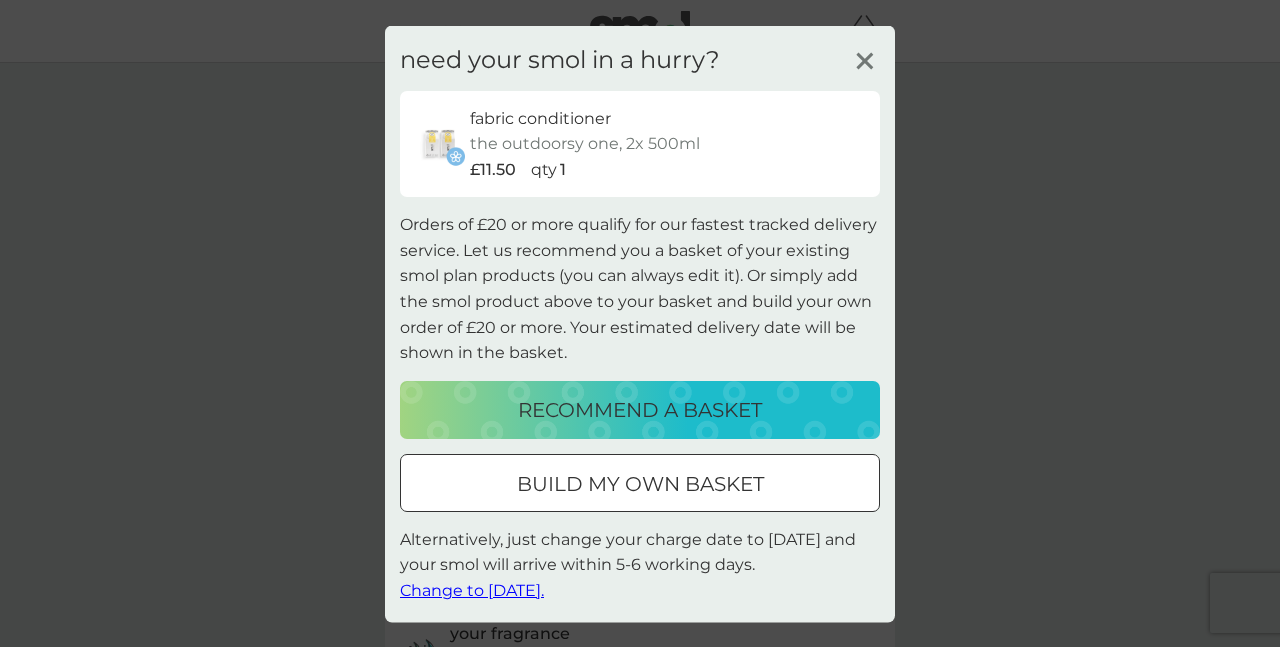 click on "recommend a basket" at bounding box center (640, 409) 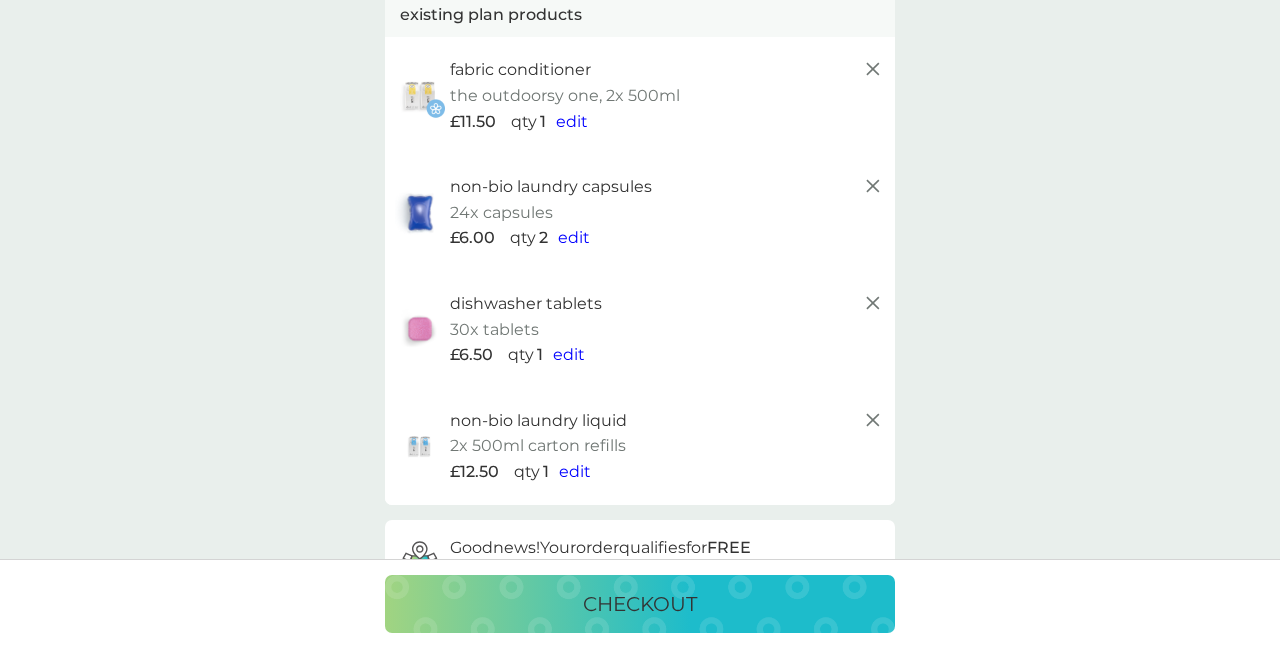 scroll, scrollTop: 198, scrollLeft: 0, axis: vertical 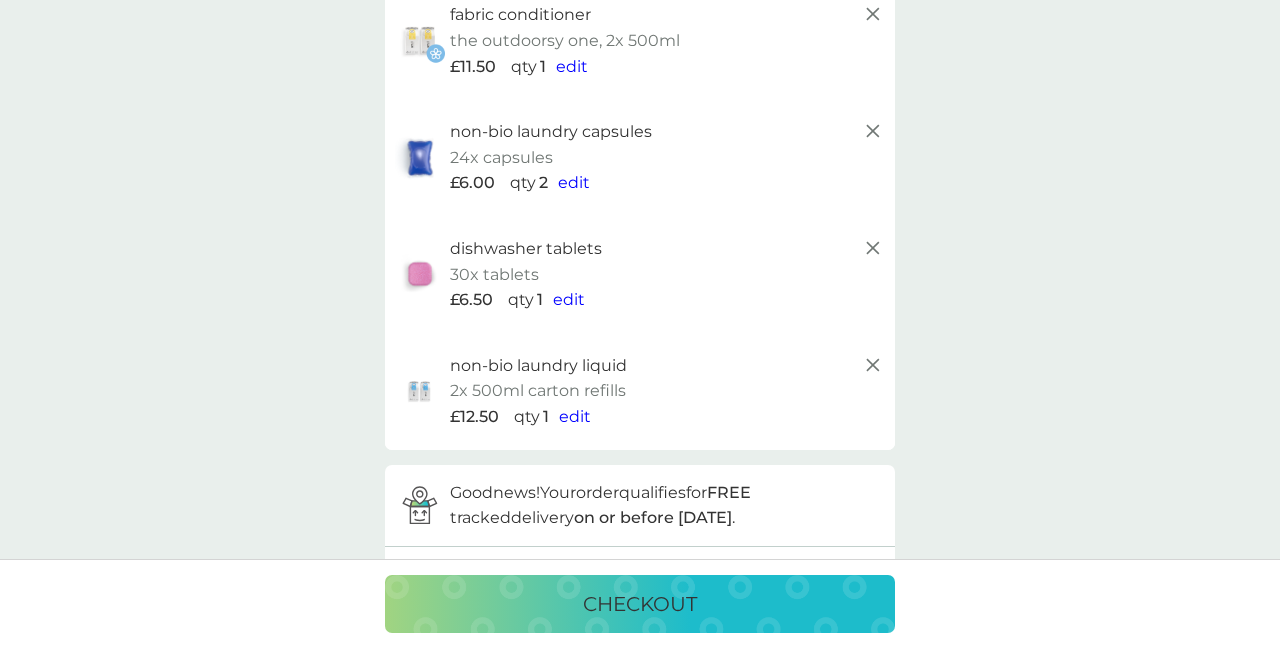 click 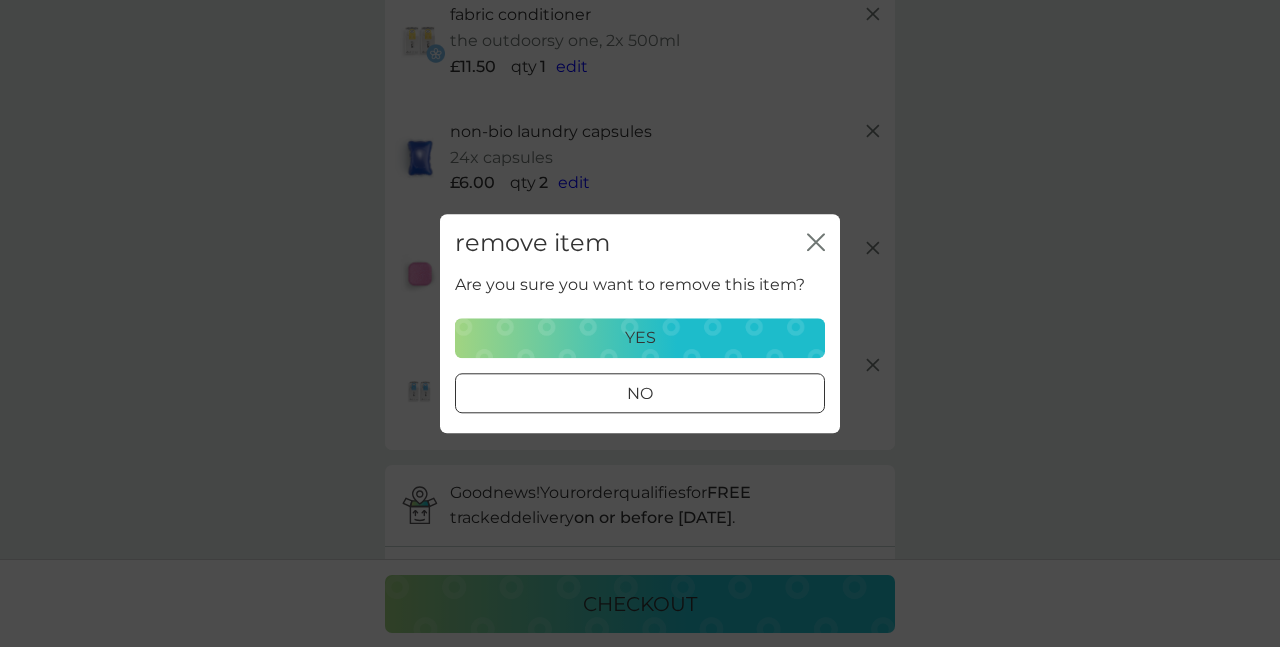 click on "yes" at bounding box center (640, 338) 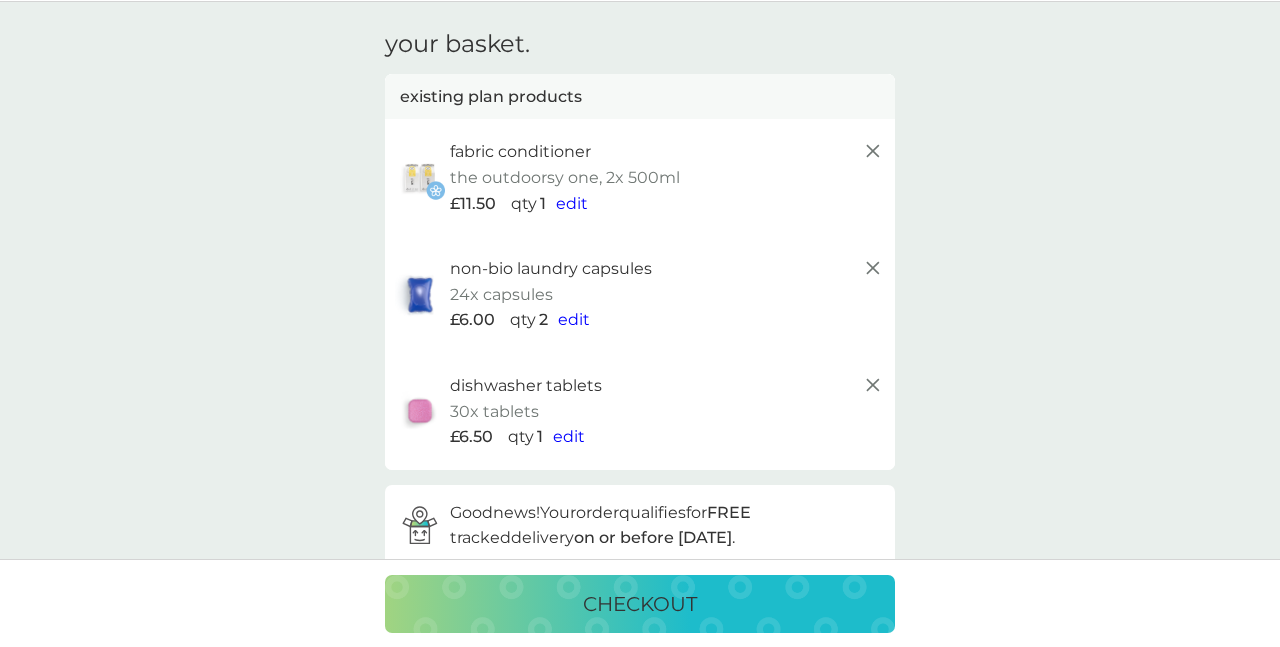 scroll, scrollTop: 56, scrollLeft: 0, axis: vertical 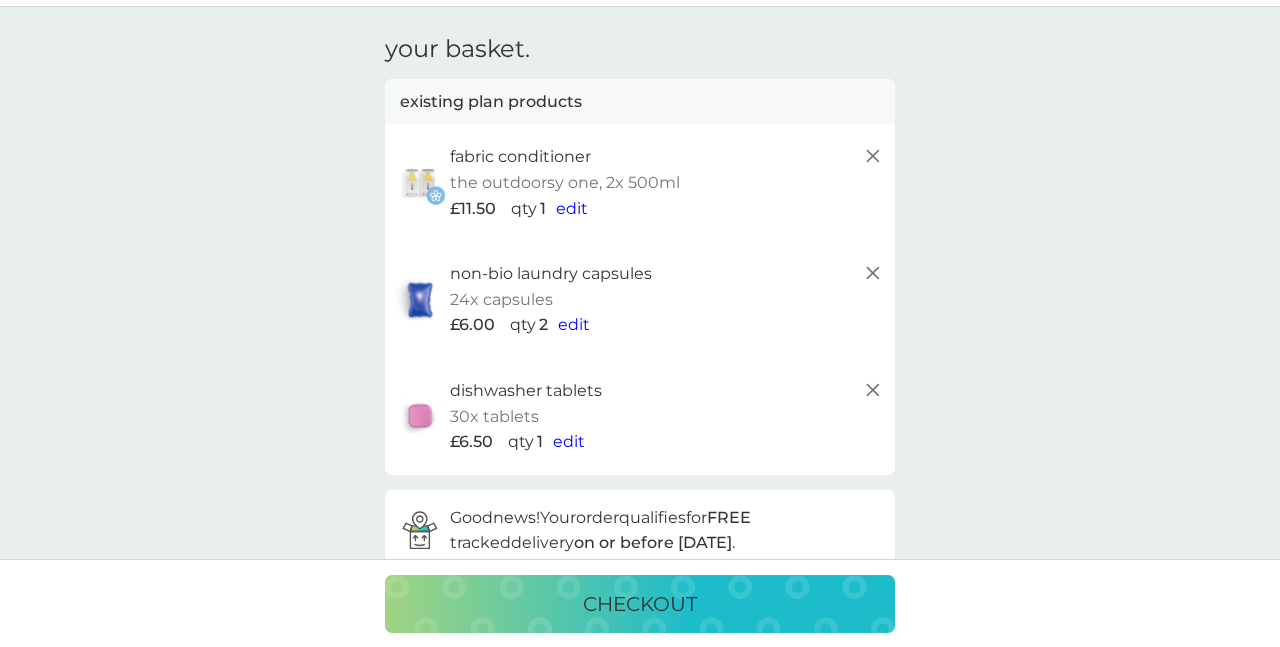 click on "edit" at bounding box center [574, 324] 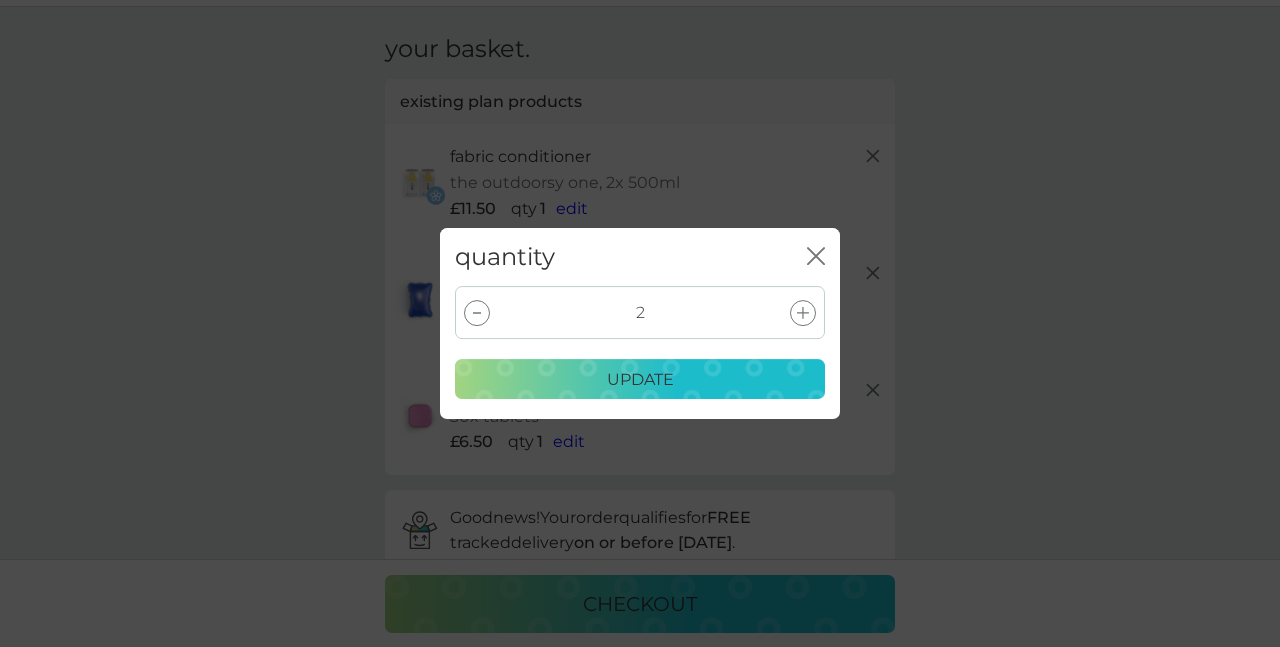 click at bounding box center (477, 313) 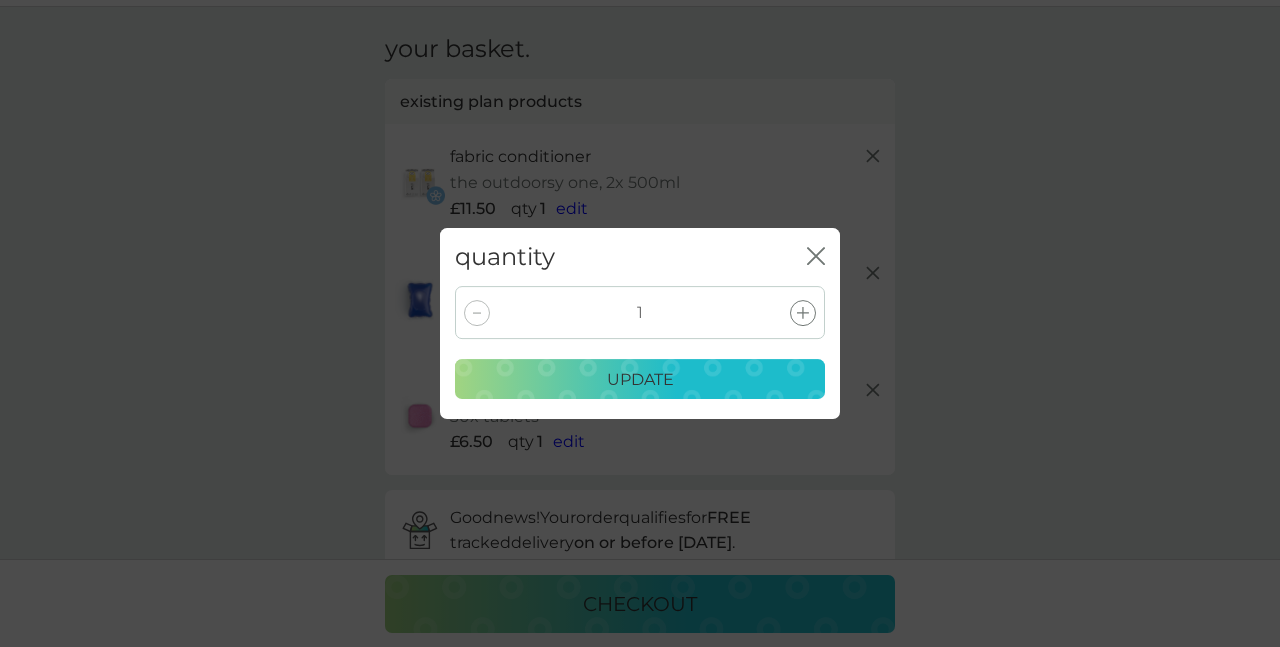 click on "update" at bounding box center (640, 380) 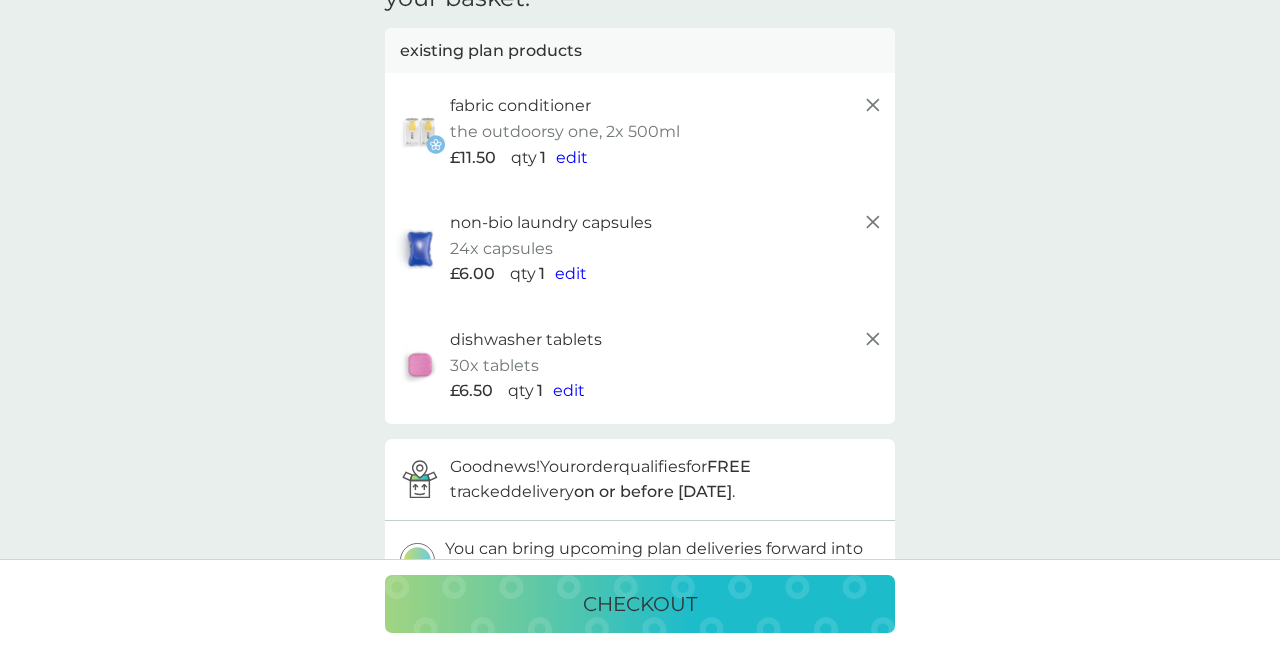 scroll, scrollTop: 102, scrollLeft: 0, axis: vertical 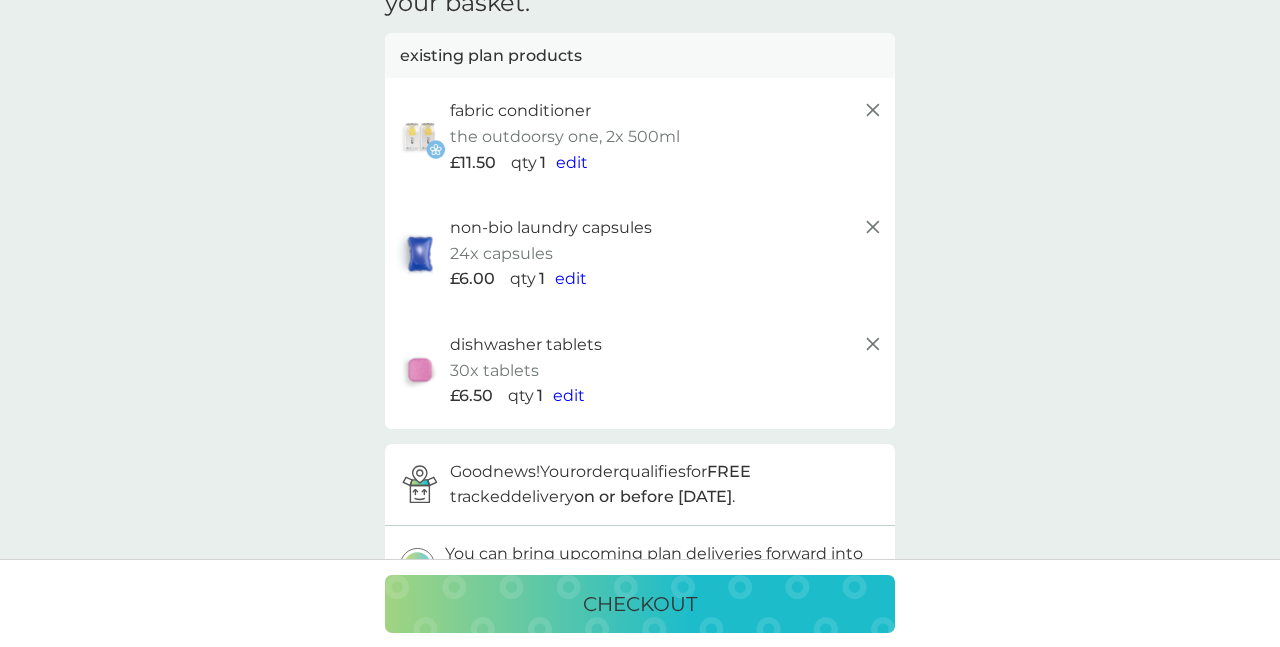 click 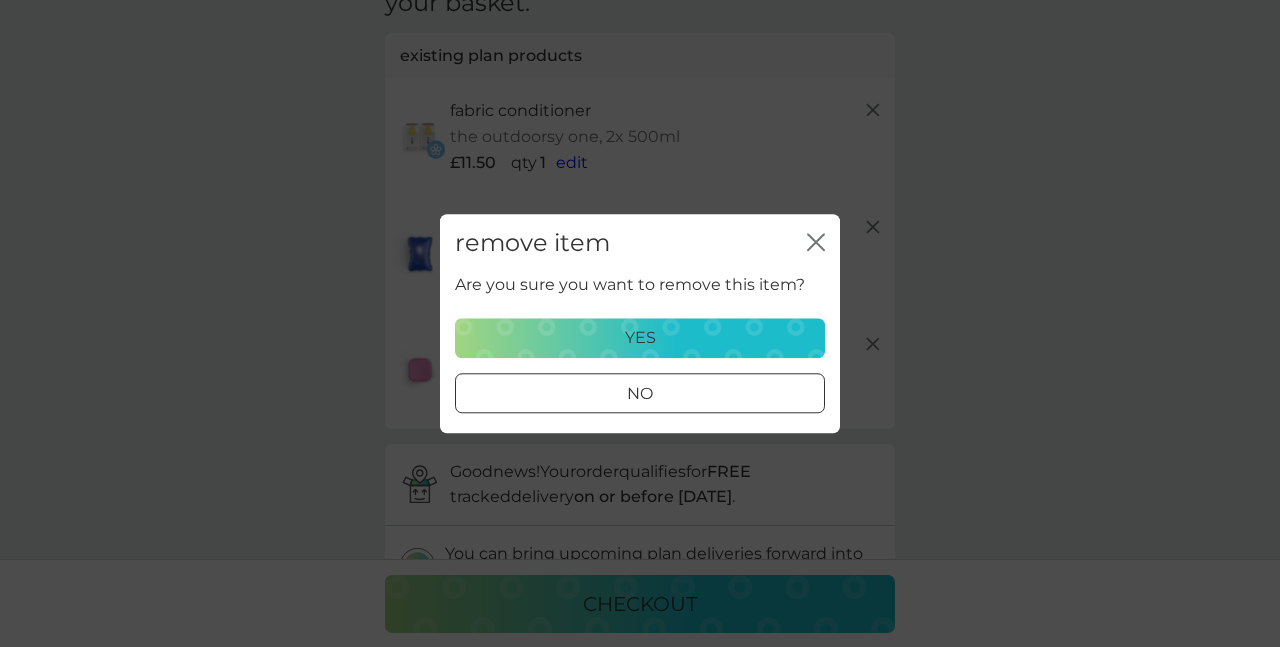 click on "close" 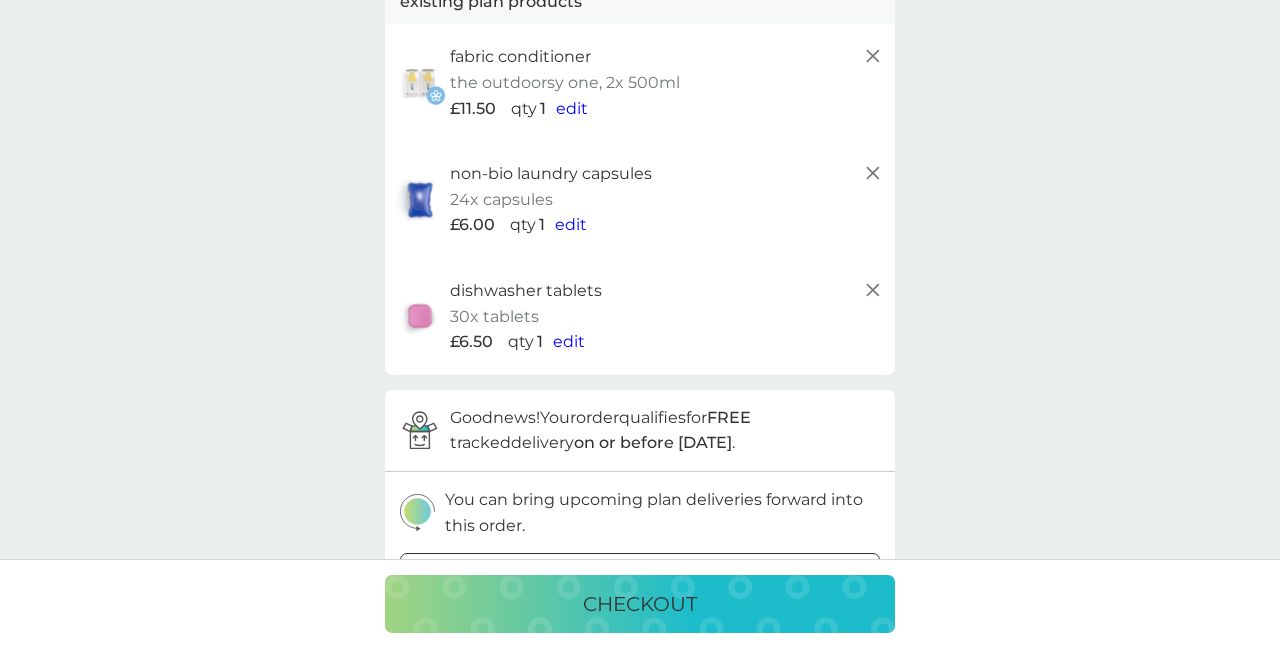 scroll, scrollTop: 158, scrollLeft: 0, axis: vertical 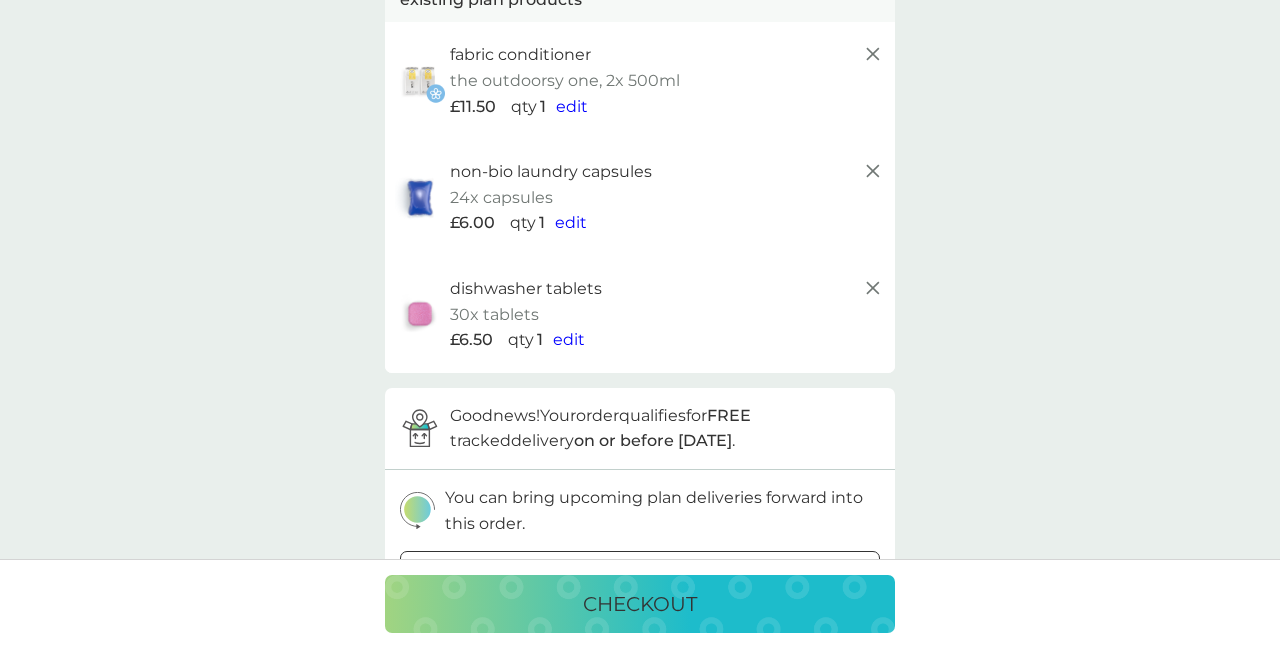click 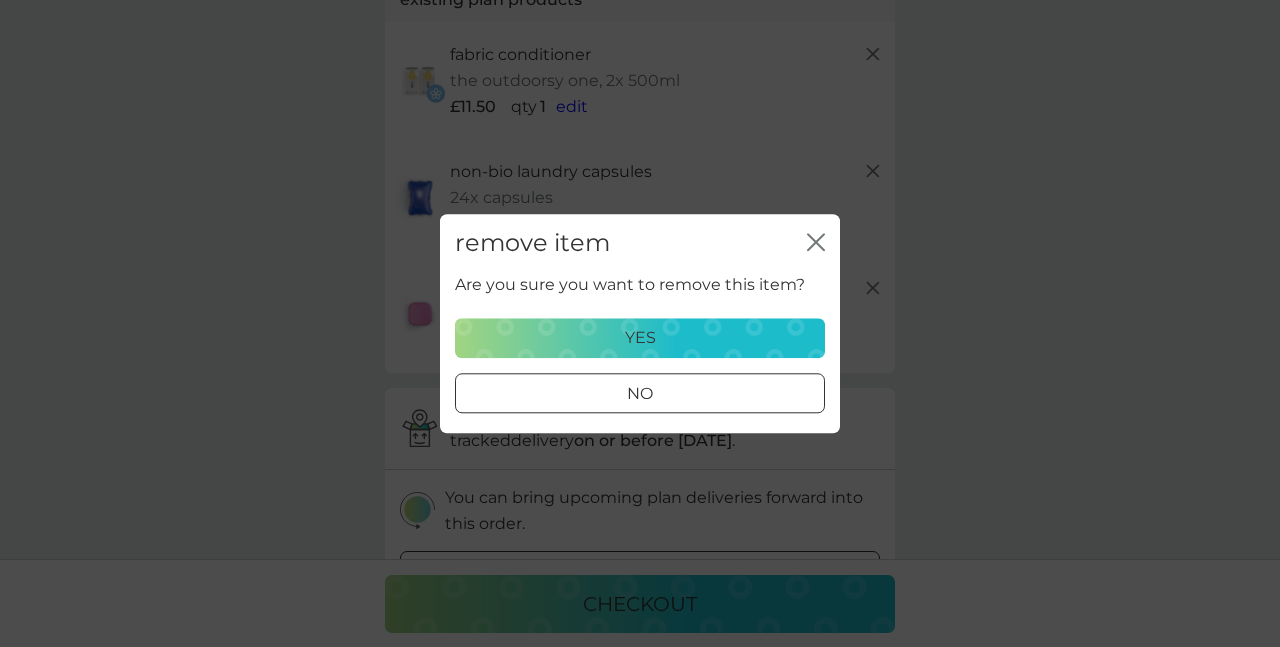 click on "close" 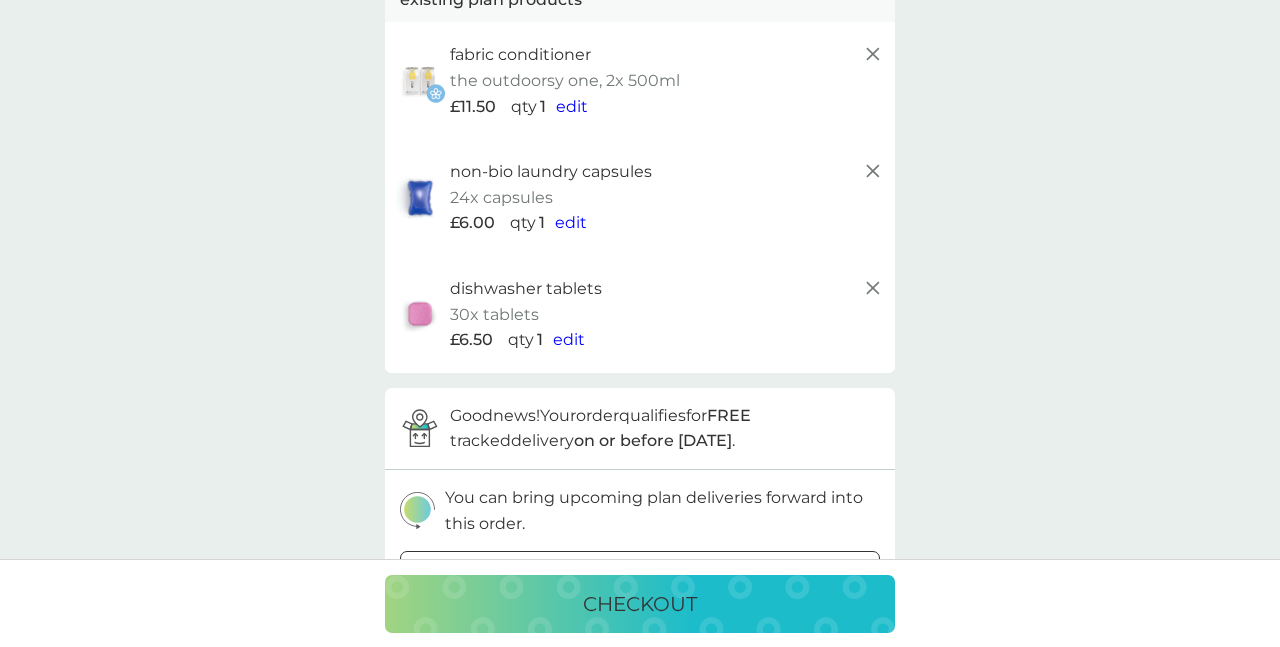 click 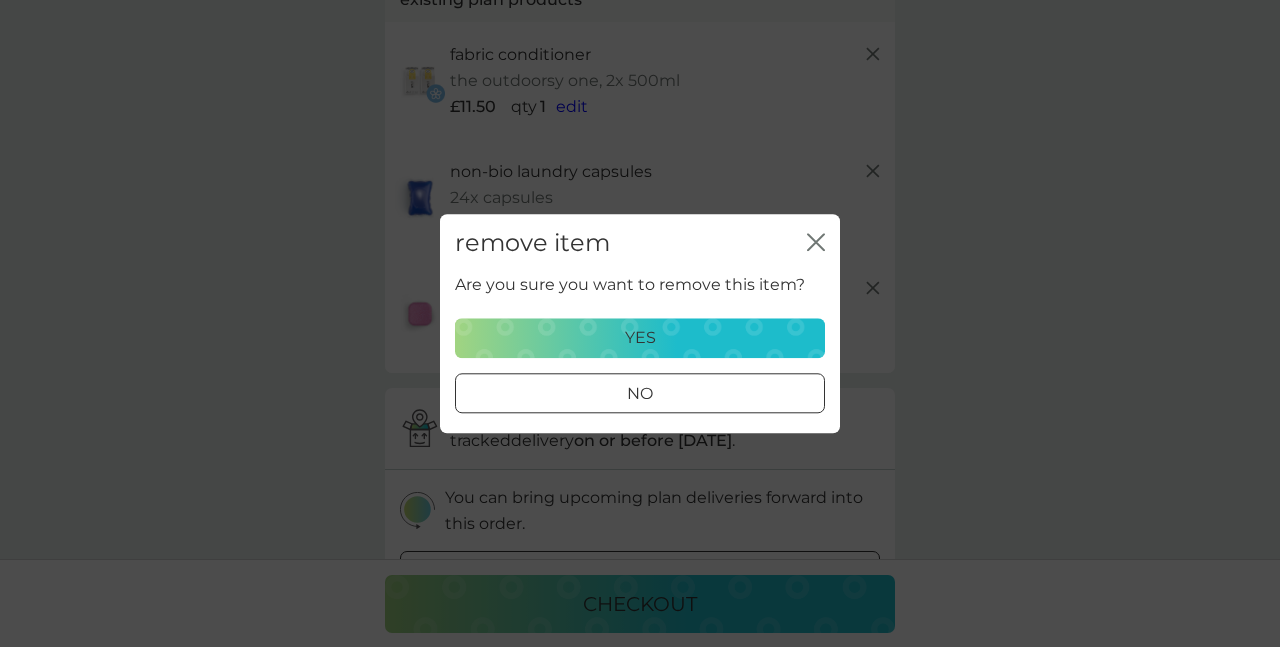 click on "yes" at bounding box center [640, 338] 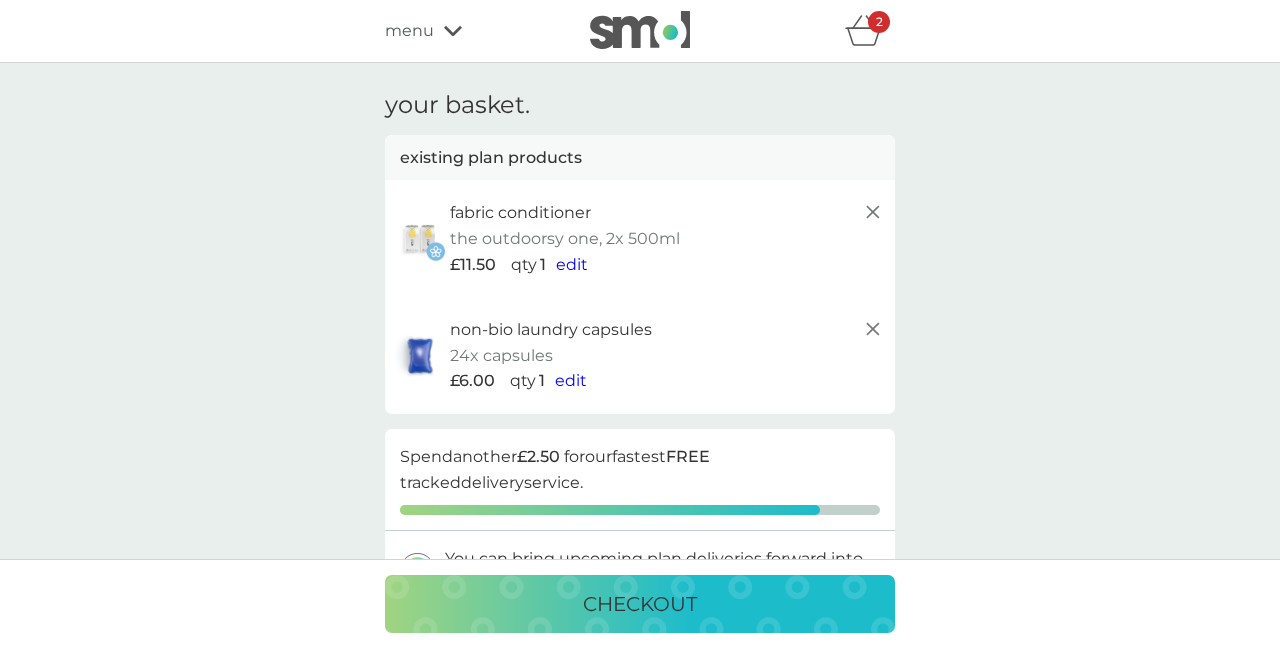 scroll, scrollTop: 0, scrollLeft: 0, axis: both 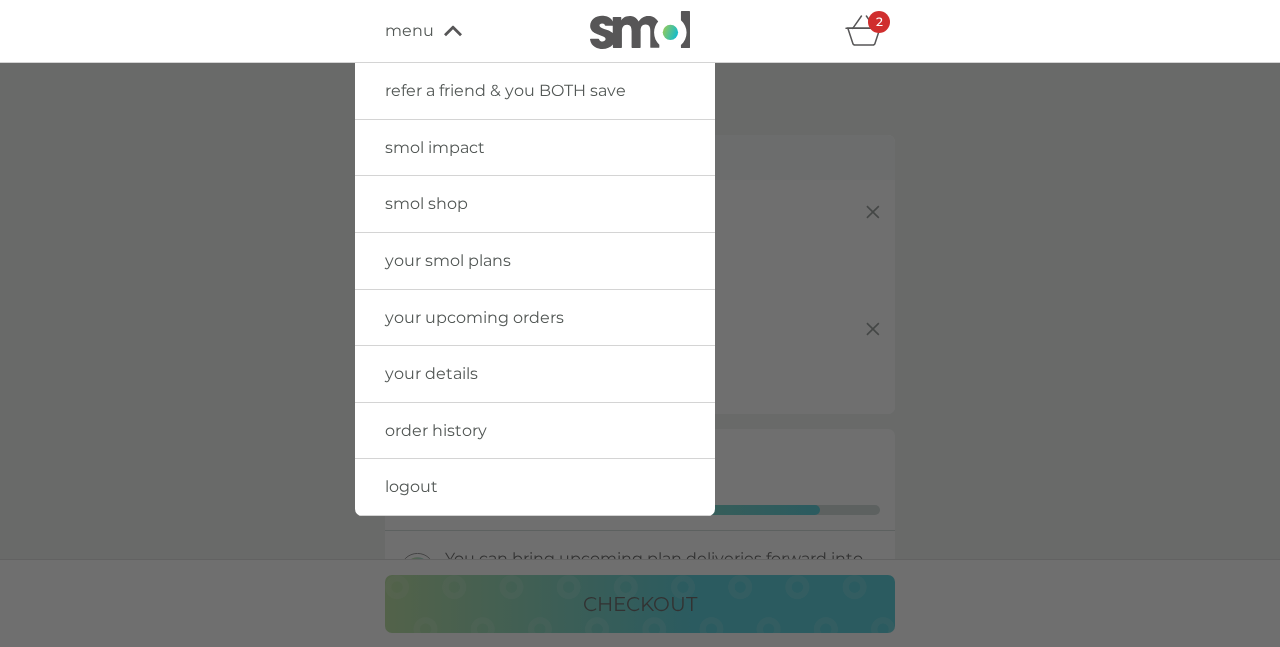 click on "smol shop" at bounding box center [426, 203] 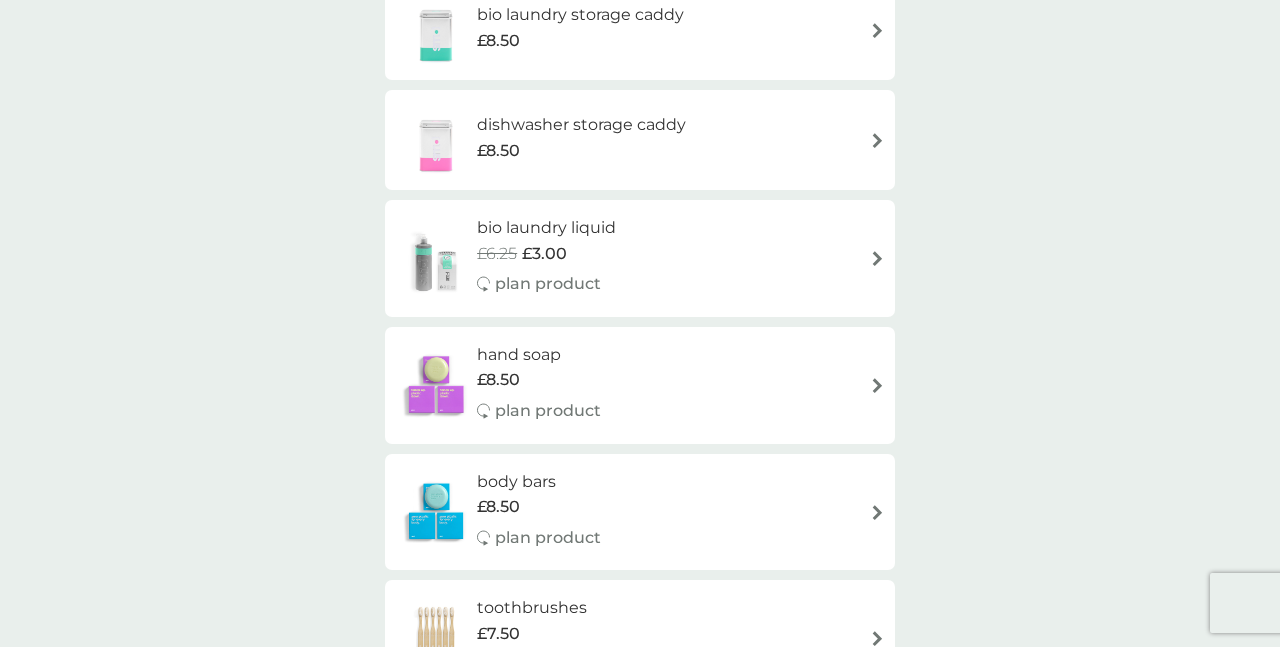 scroll, scrollTop: 857, scrollLeft: 0, axis: vertical 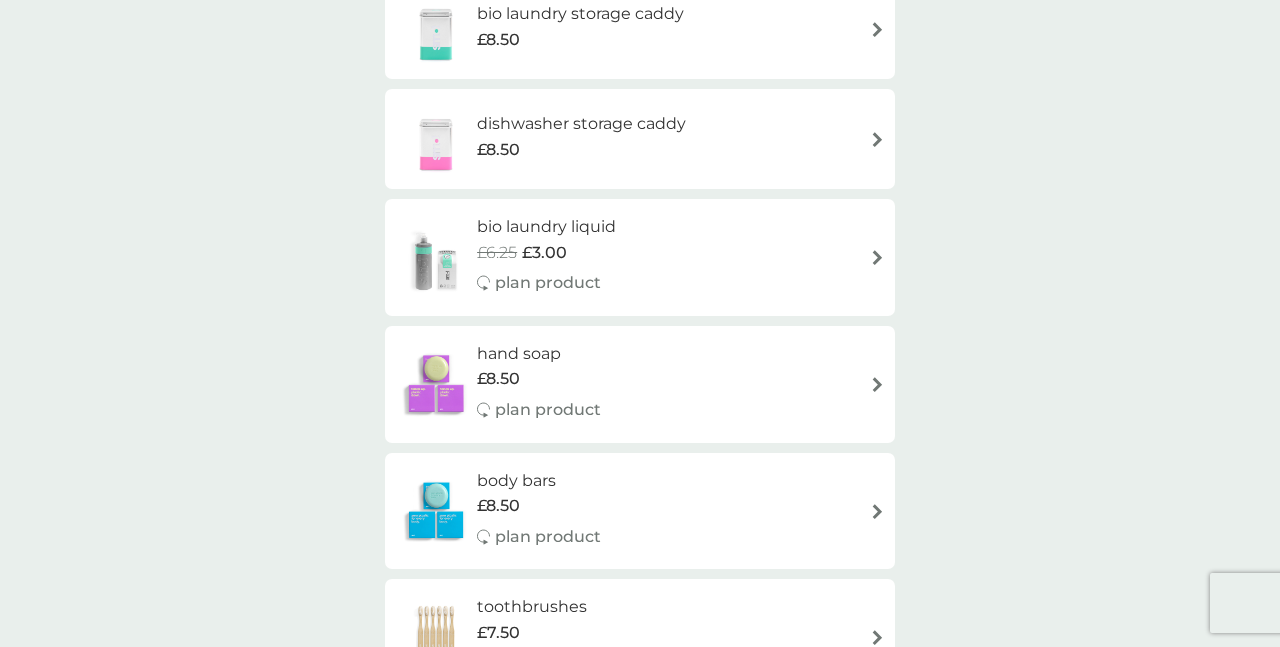 click on "bio laundry liquid" at bounding box center [546, 227] 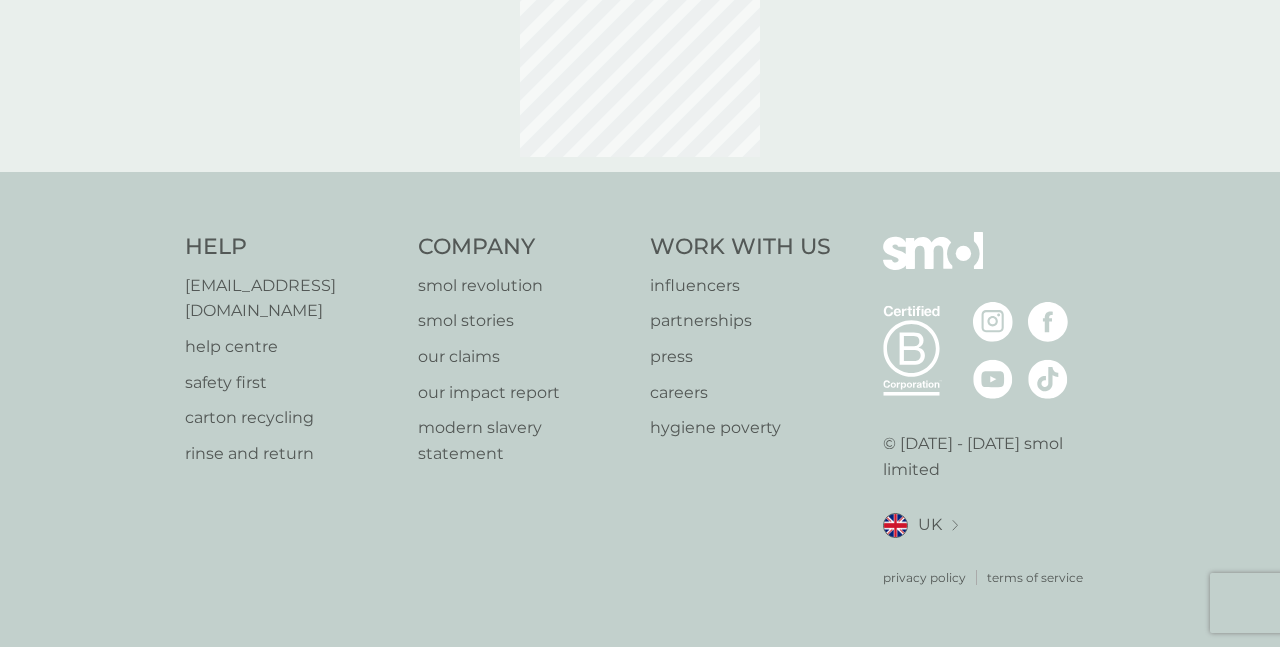 scroll, scrollTop: 0, scrollLeft: 0, axis: both 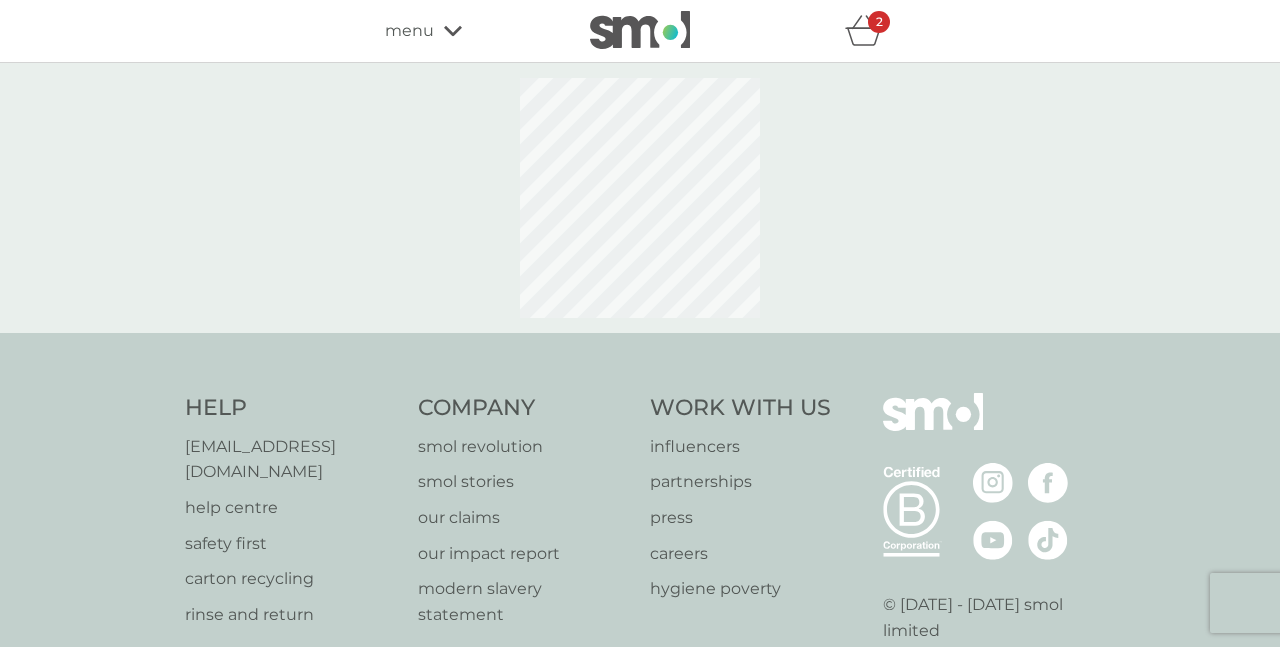 select on "91" 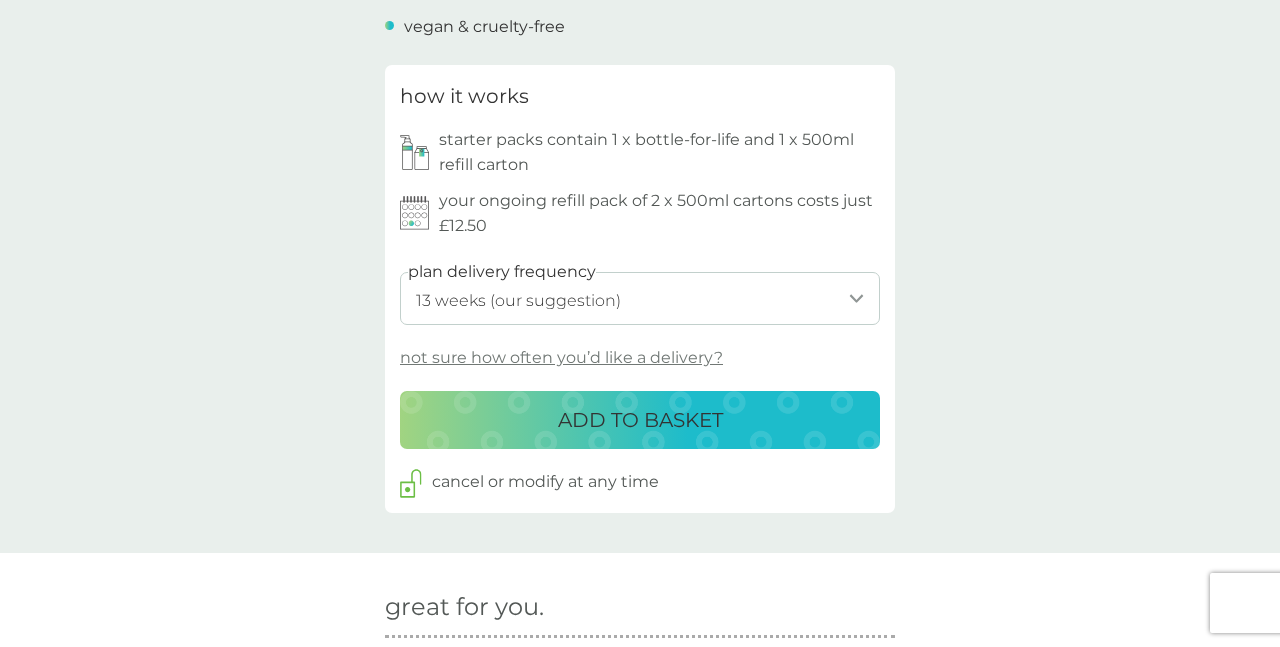 scroll, scrollTop: 895, scrollLeft: 0, axis: vertical 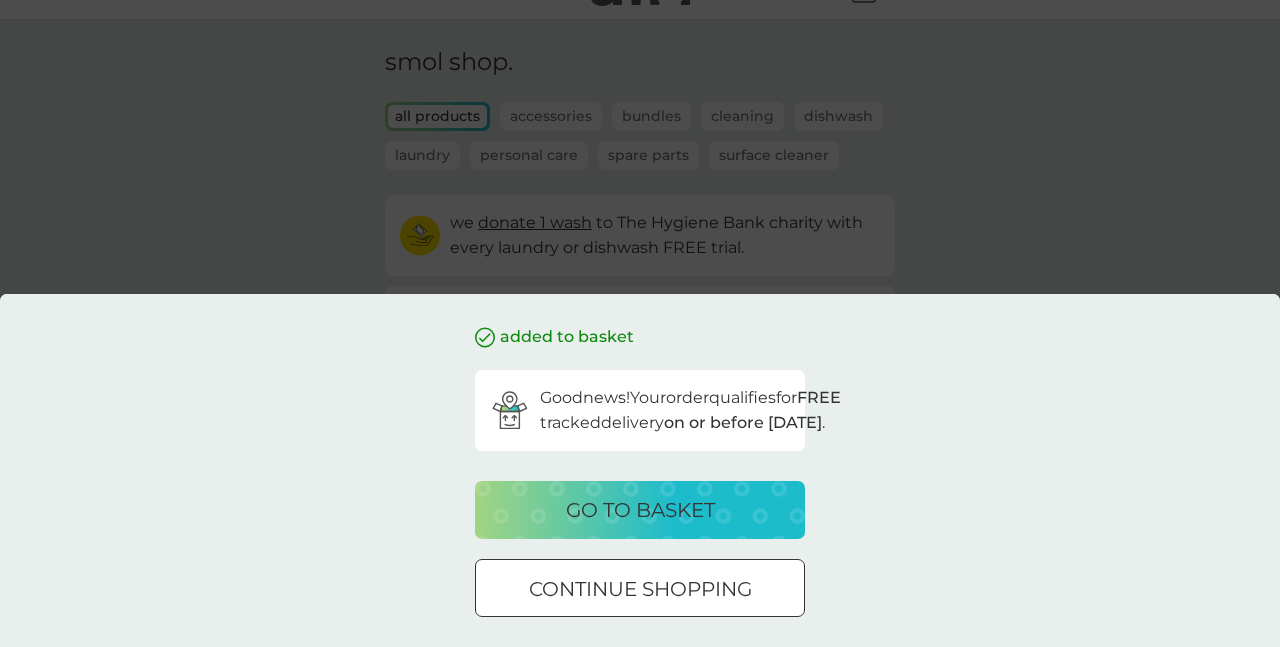 click on "added to basket Good  news!  Your  order  qualifies  for  FREE   tracked  delivery  on or before [DATE] .  go to basket continue shopping" at bounding box center (640, 323) 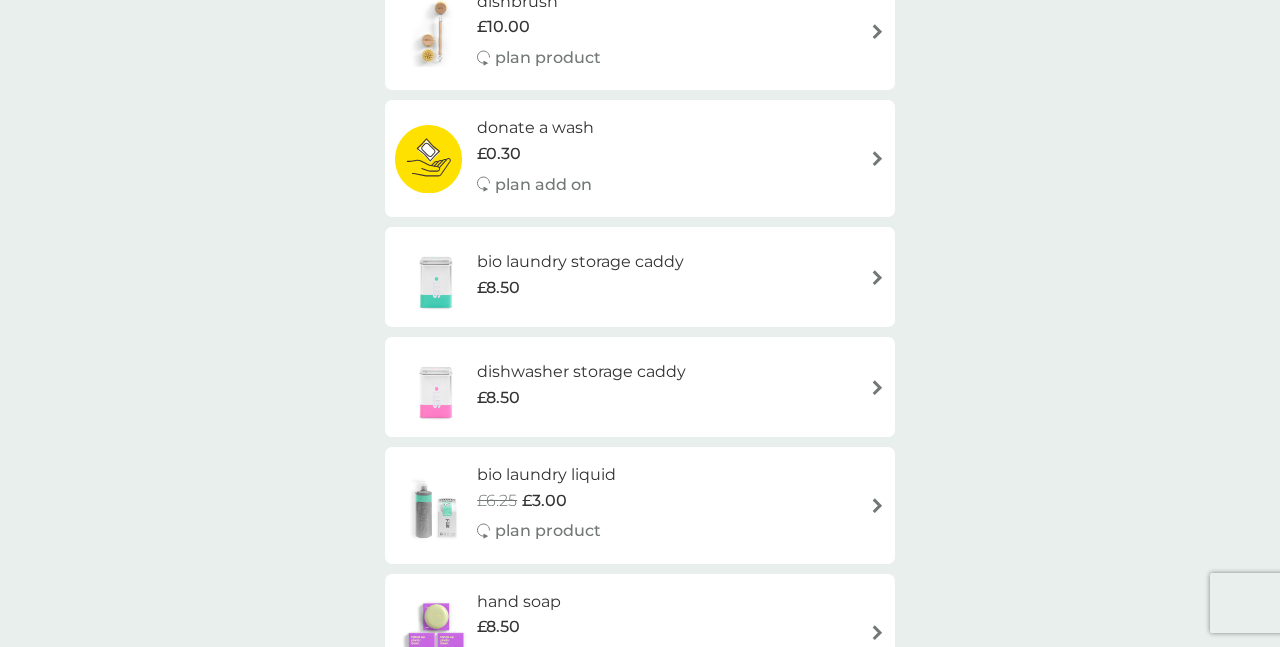 scroll, scrollTop: 609, scrollLeft: 1, axis: both 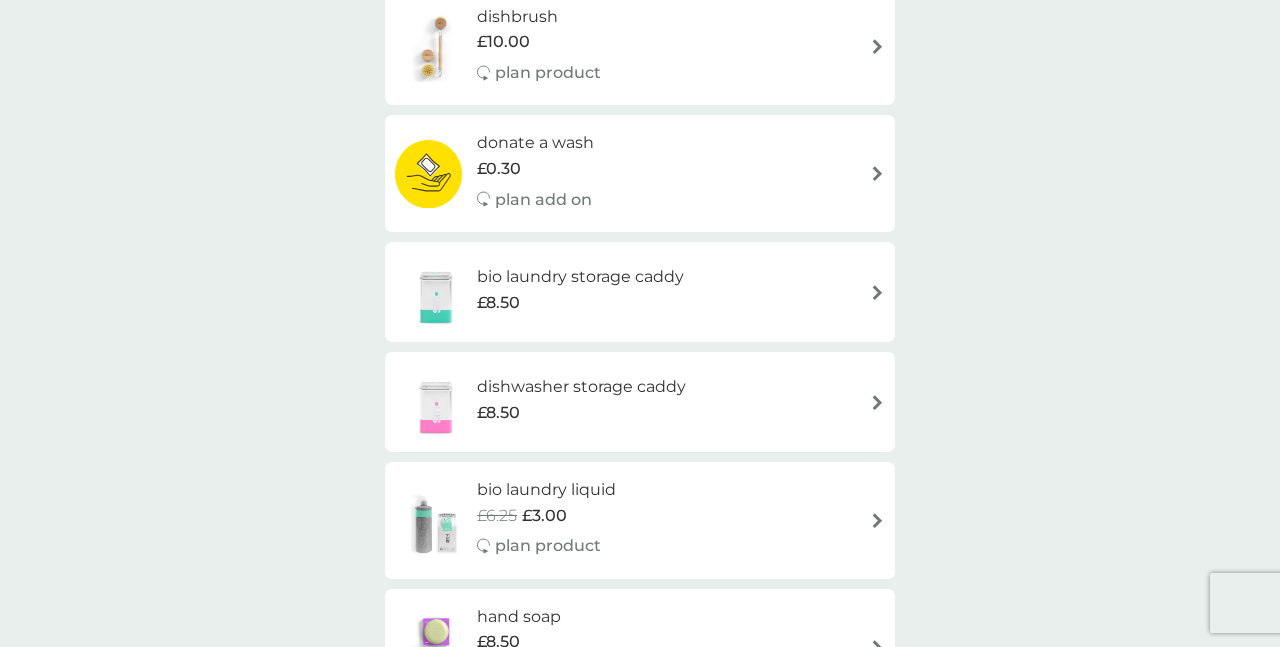 click on "smol shop. all products Accessories Bundles Cleaning Dishwash Laundry Personal Care Spare Parts Surface Cleaner we   donate 1 wash   to The Hygiene Bank charity with every laundry or dishwash FREE trial. fragrance-free laundry capsules £2.00 plan product bottle bundle £19.00 £8.00 4  plan product dishbrush £10.00 plan product donate a wash £0.30 plan add on bio laundry storage caddy £8.50 dishwasher storage caddy £8.50 bio laundry liquid £6.25 £3.00 plan product hand soap £8.50 plan product body bars £8.50 plan product toothbrushes £7.50 plan product cloths £10.50 plan product sponges £6.25 plan product foaming handwash £3.00 plan product non-bio laundry storage caddy £8.50 shampoo bars £8.50 plan product toothpaste £12.50 plan product rubber gloves £5.25 soap magnets £12.50 bio laundry capsules £6.00 you've cancelled this plan Re-activate Plan fabric conditioner £11.50 you’ve got this plan Manage plan floor cleaner £7.00 you’ve got this plan Manage plan non-bio laundry liquid" at bounding box center (640, 1303) 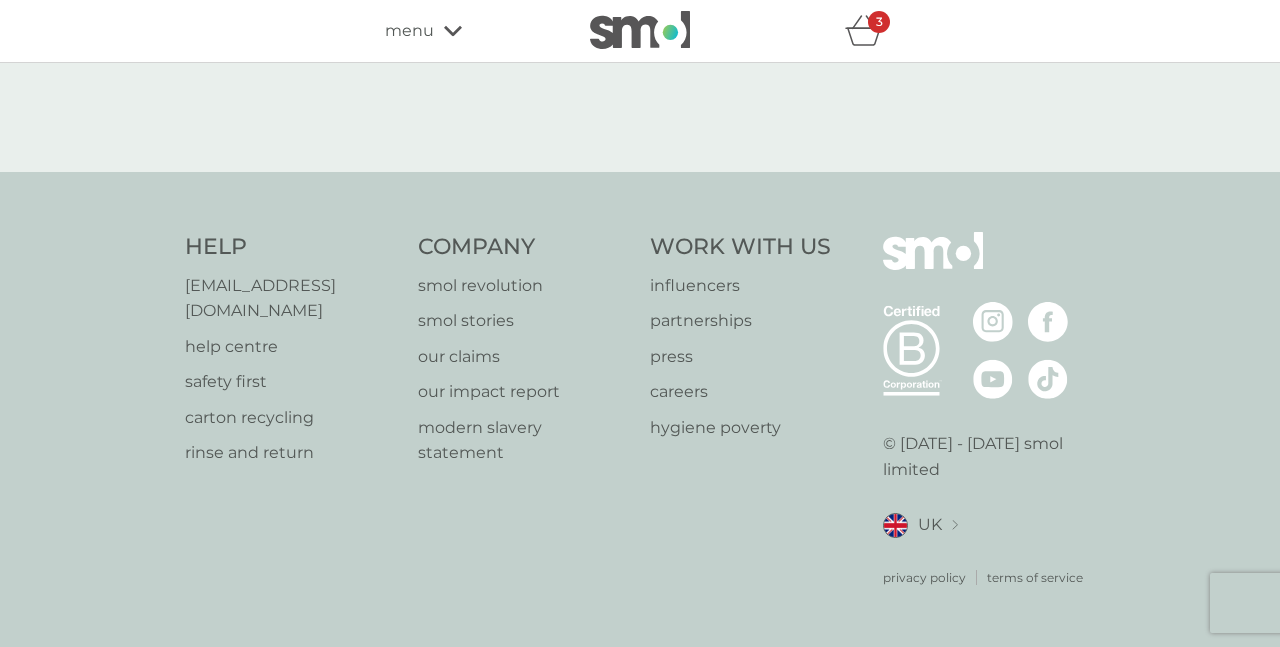 scroll, scrollTop: 0, scrollLeft: 0, axis: both 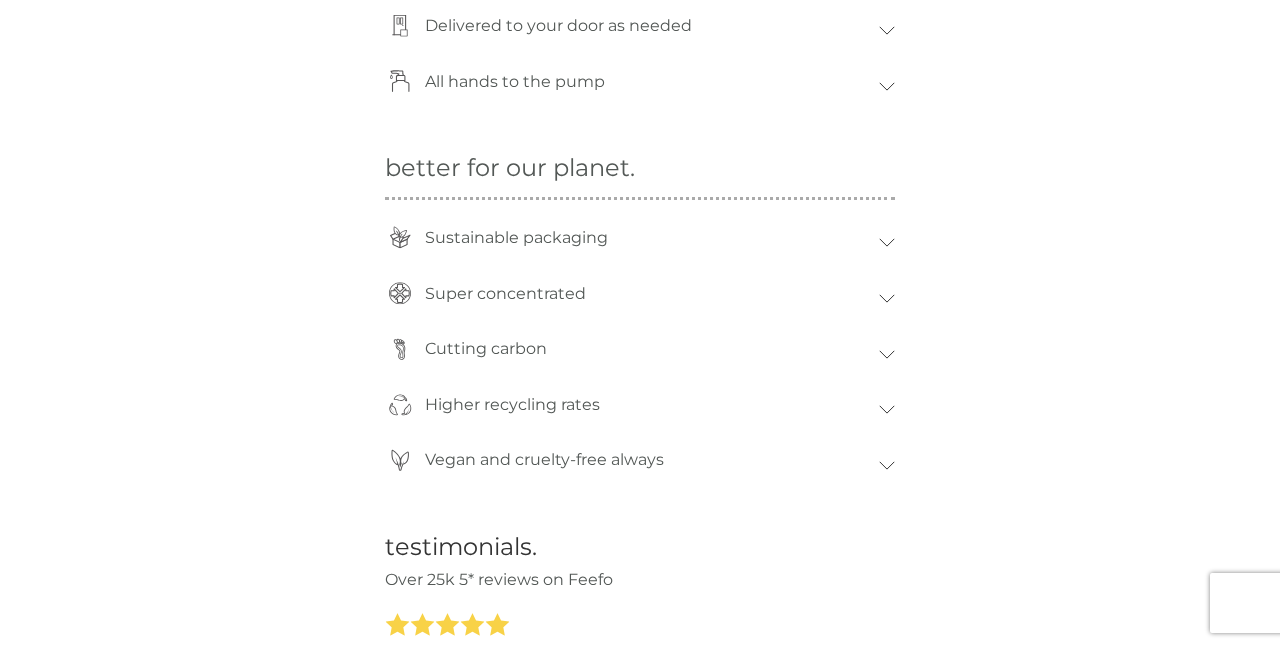 click on "Super concentrated" at bounding box center (647, 294) 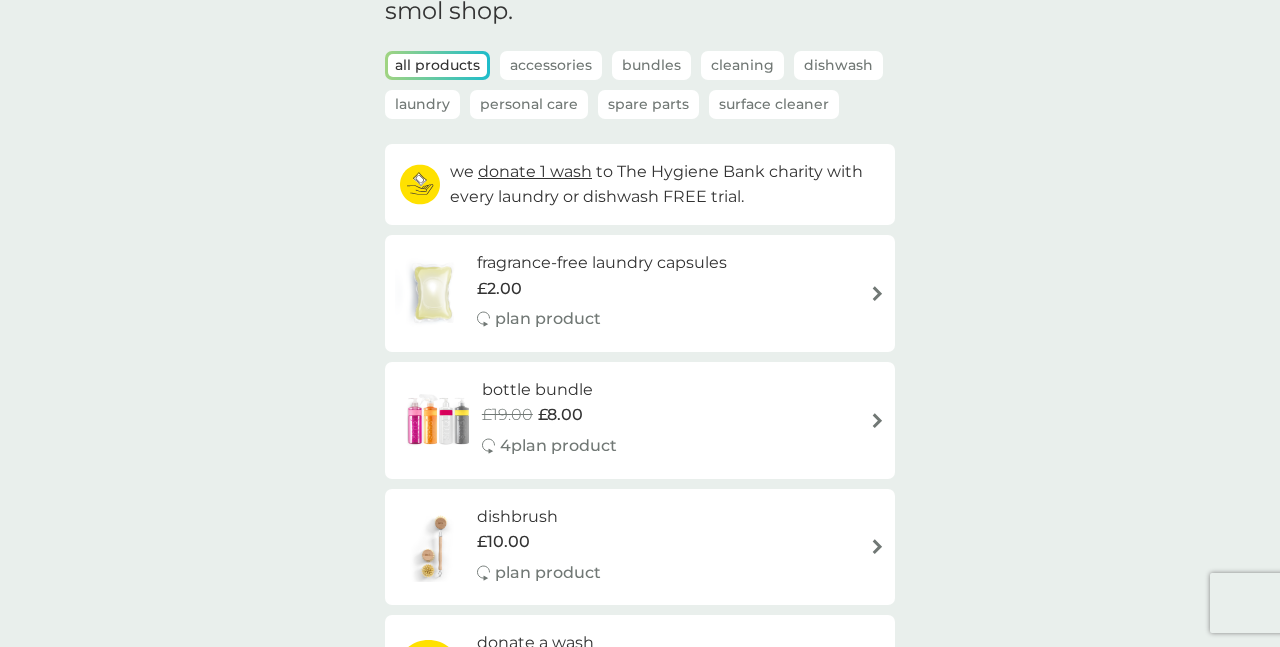 scroll, scrollTop: 42, scrollLeft: 0, axis: vertical 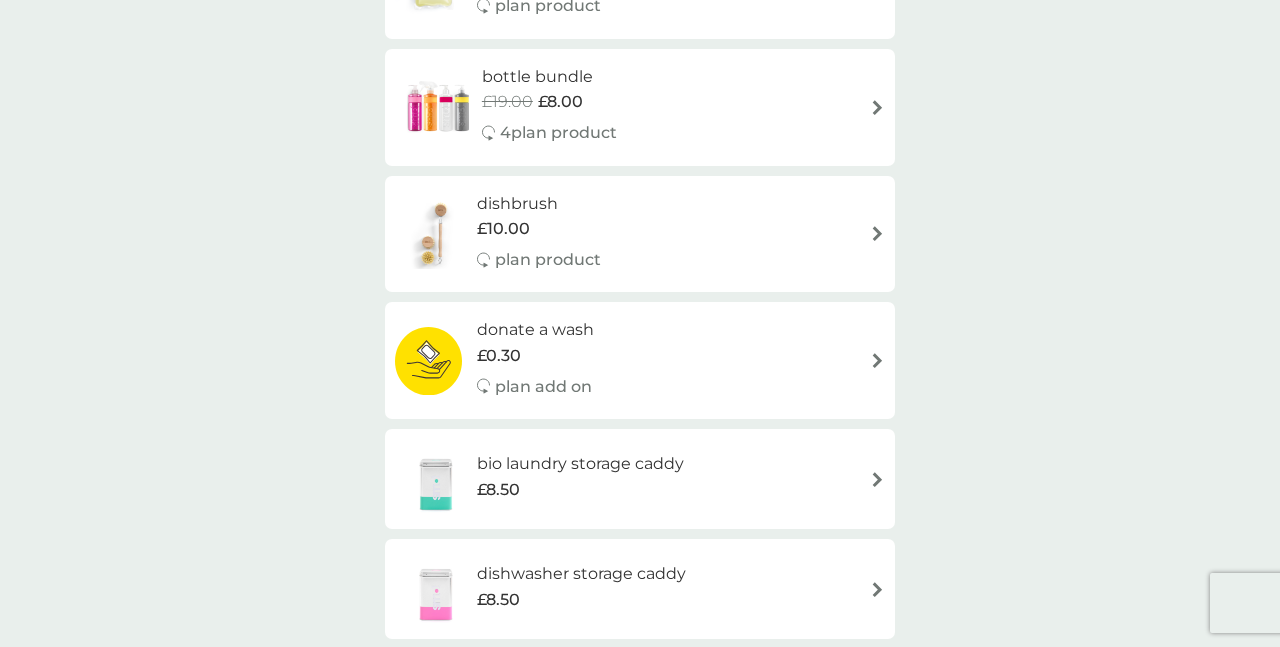 click on "donate a wash £0.30 plan add on" at bounding box center [640, 360] 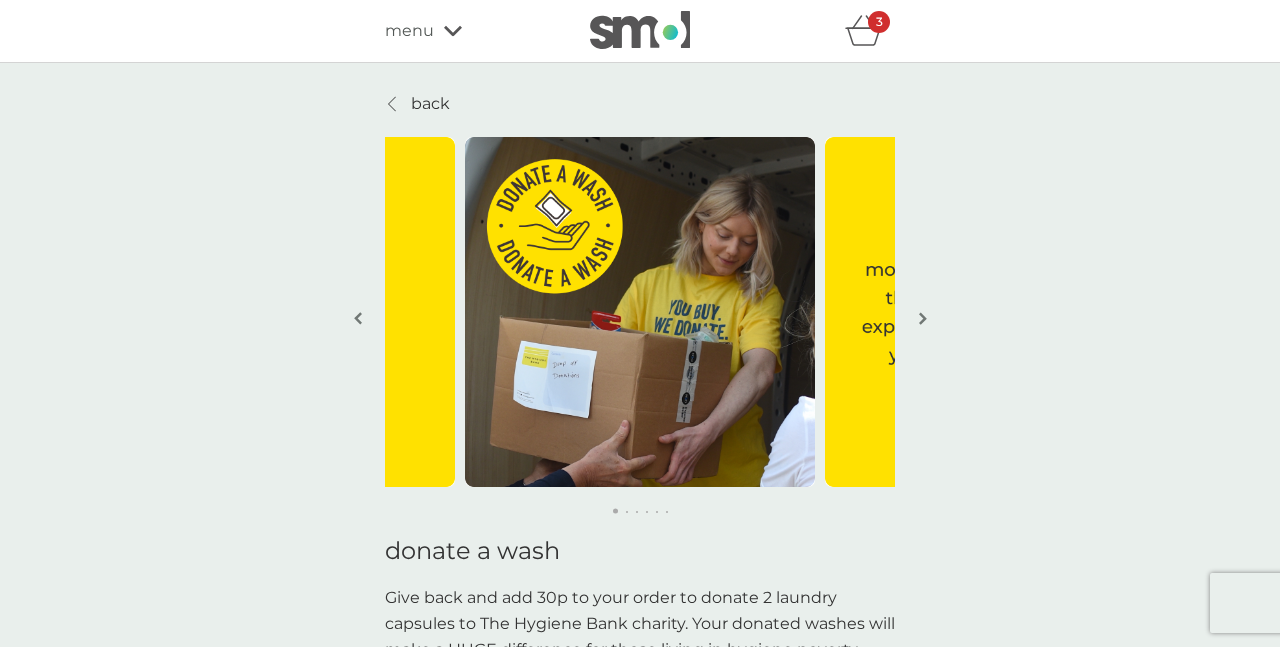 scroll, scrollTop: 0, scrollLeft: 0, axis: both 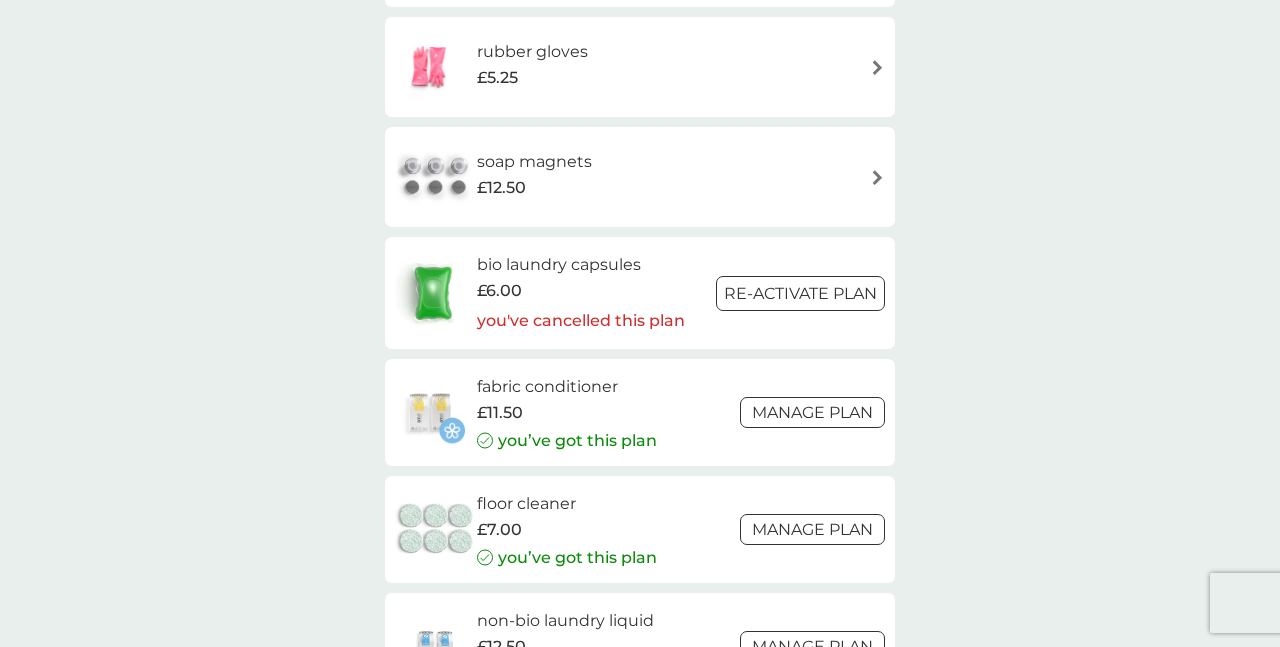 click on "fabric conditioner" at bounding box center [567, 387] 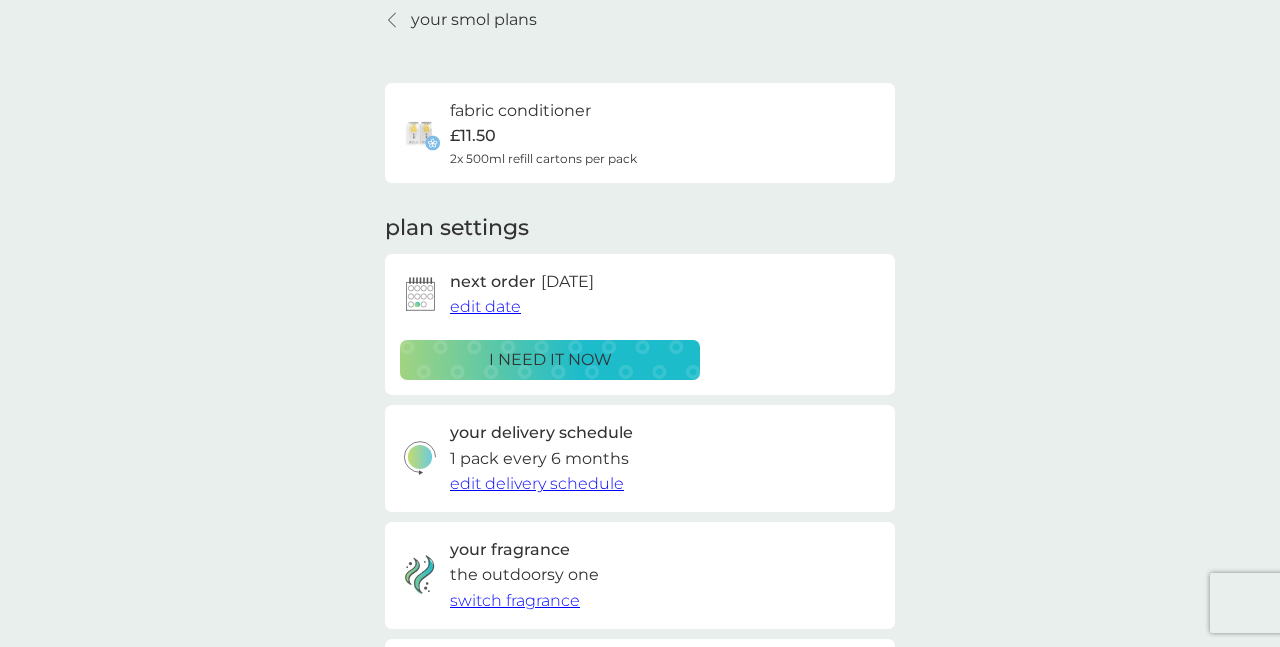 scroll, scrollTop: 84, scrollLeft: 0, axis: vertical 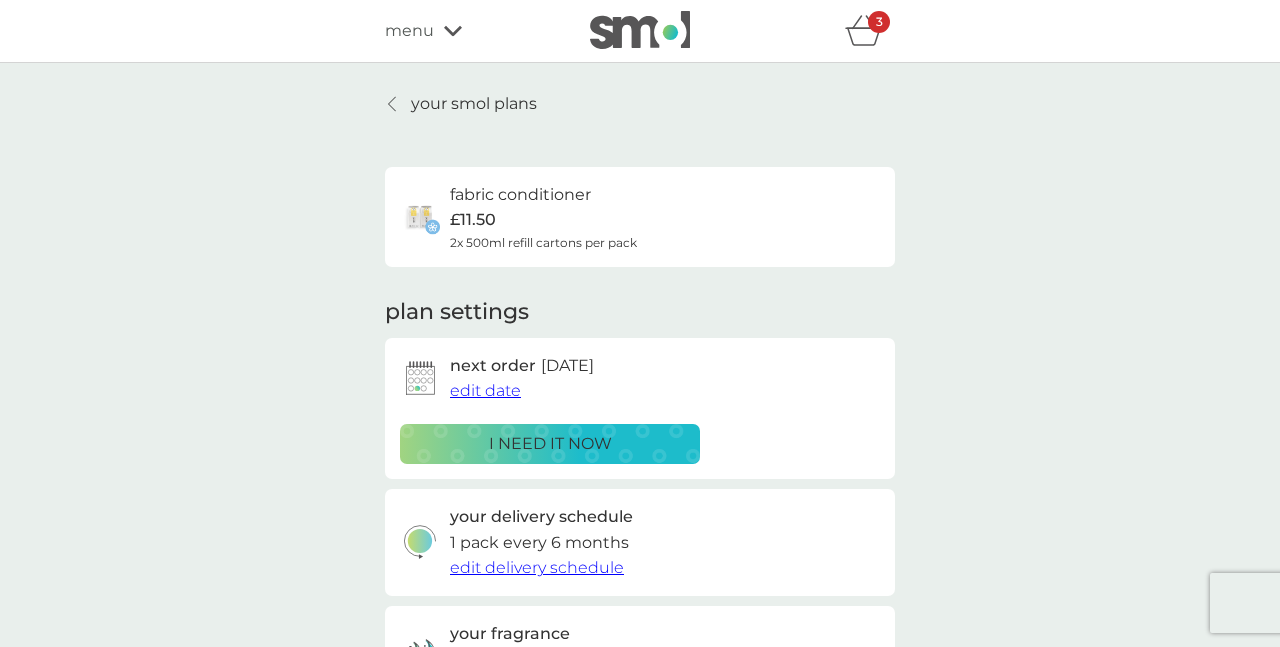click on "fabric conditioner £11.50 2x 500ml refill cartons per pack" at bounding box center [543, 217] 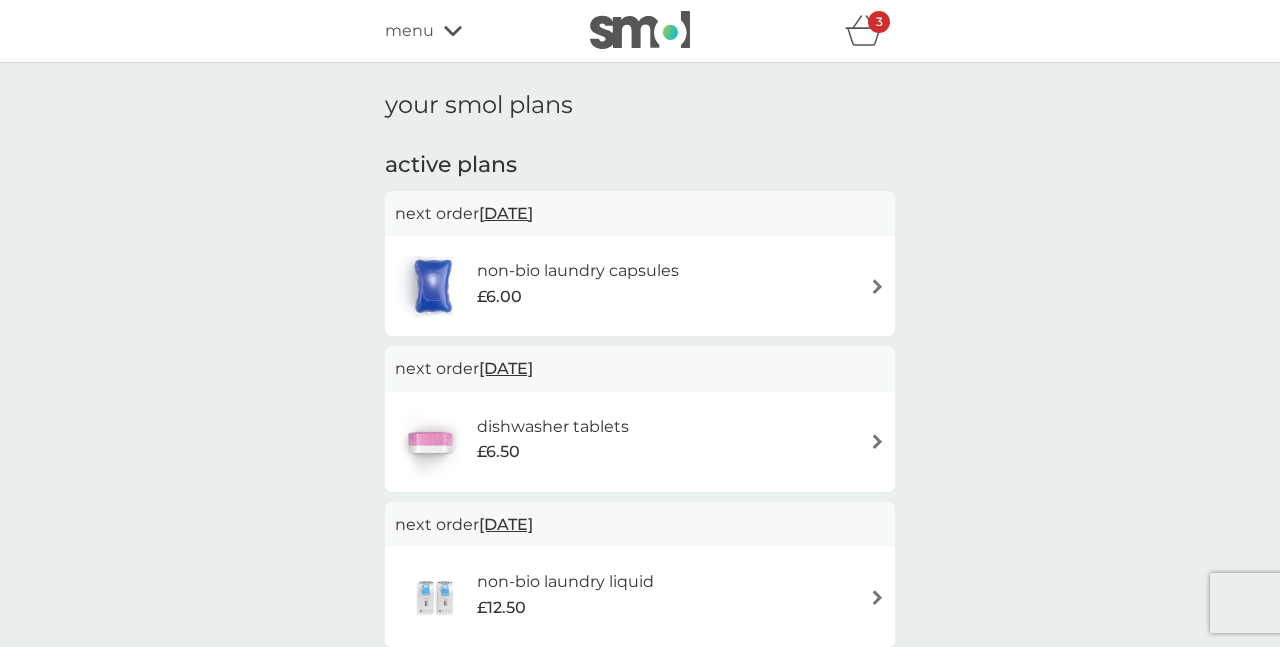click on "your smol plans" at bounding box center [640, 105] 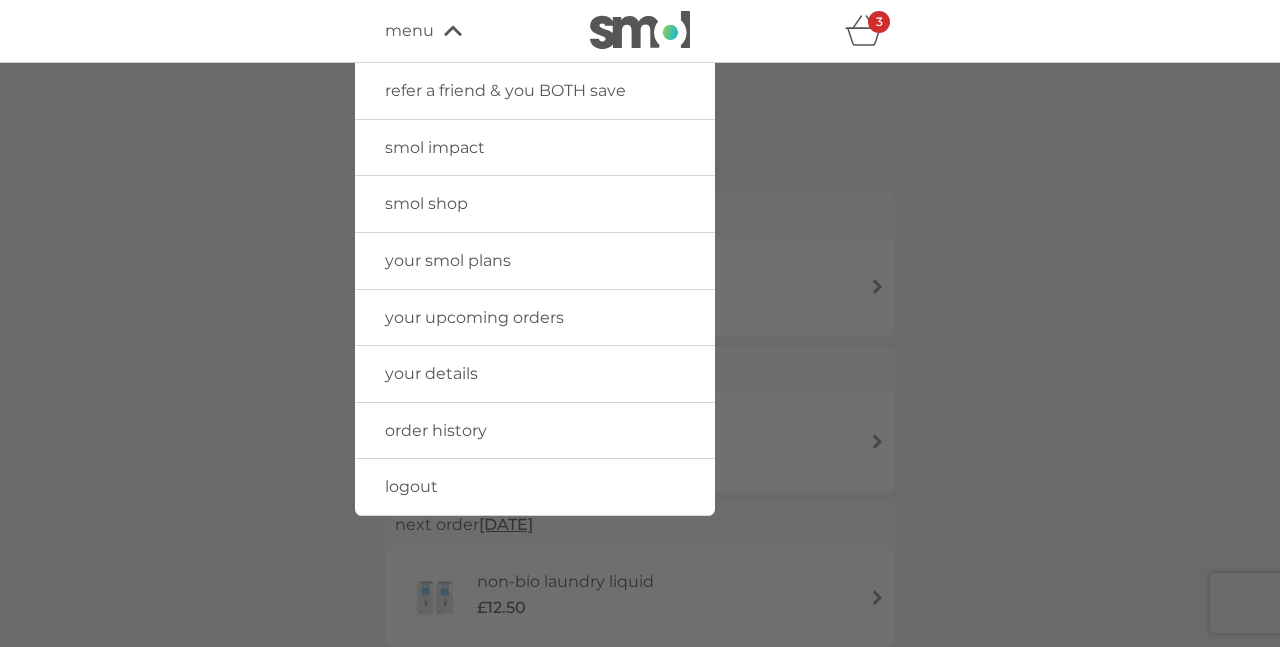 click on "smol shop" at bounding box center (426, 203) 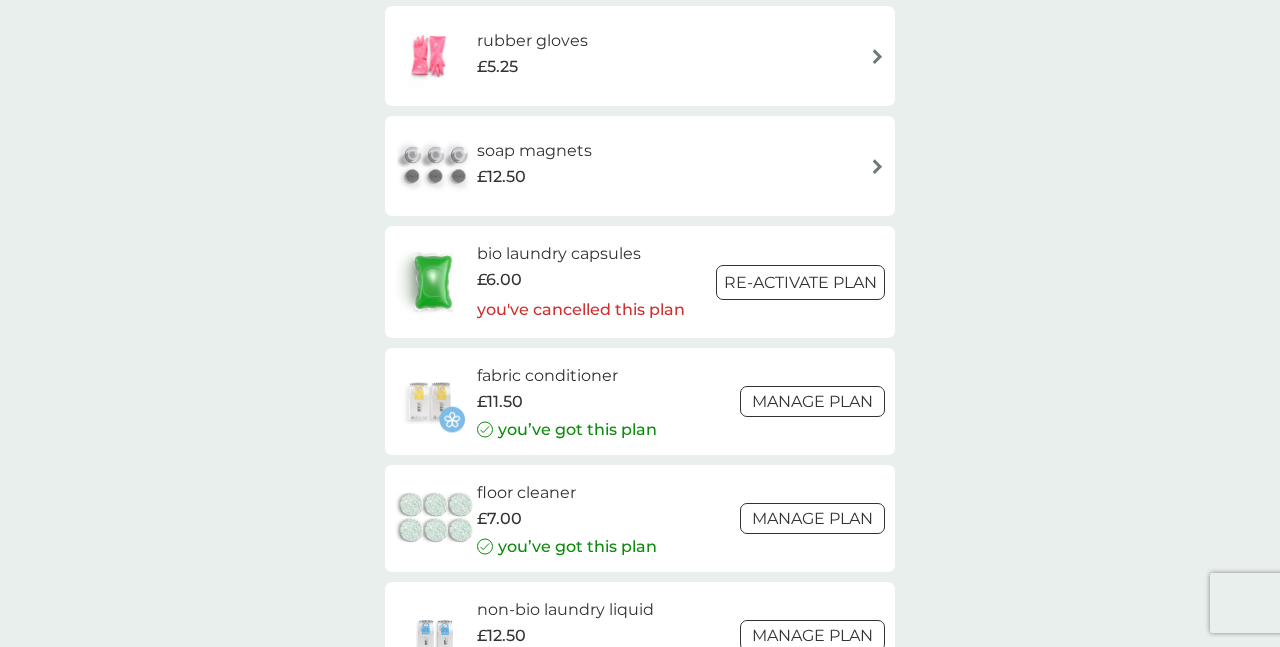 scroll, scrollTop: 2300, scrollLeft: 0, axis: vertical 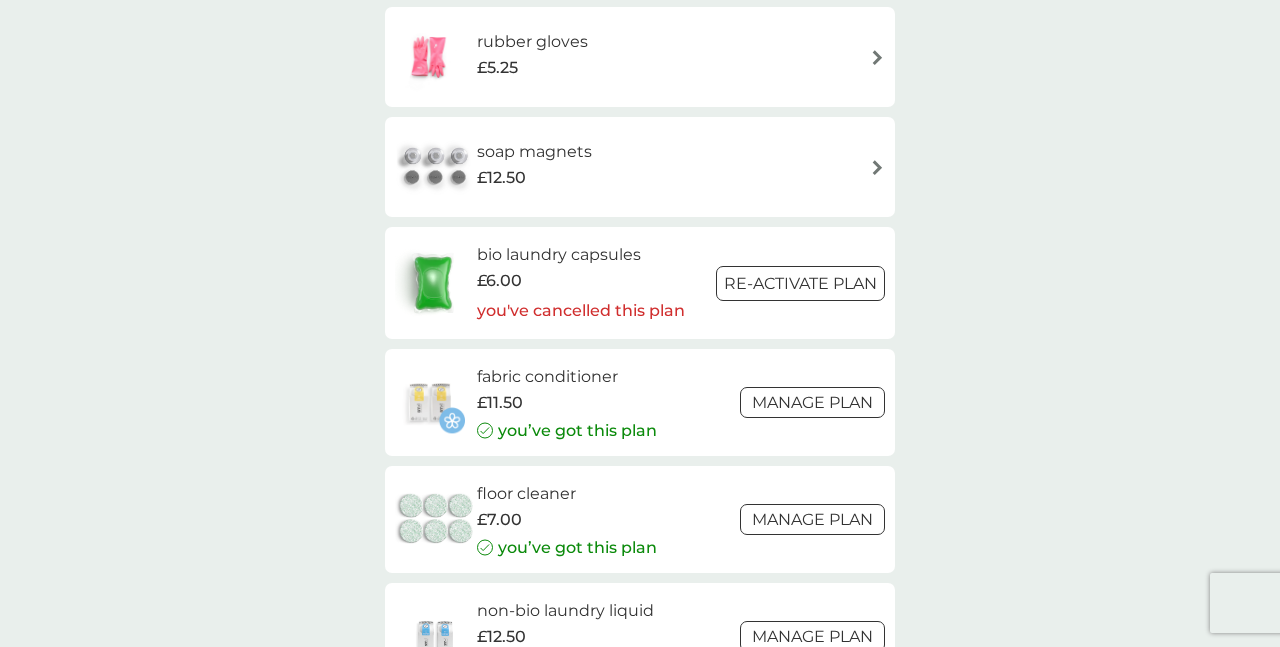 click at bounding box center [436, 403] 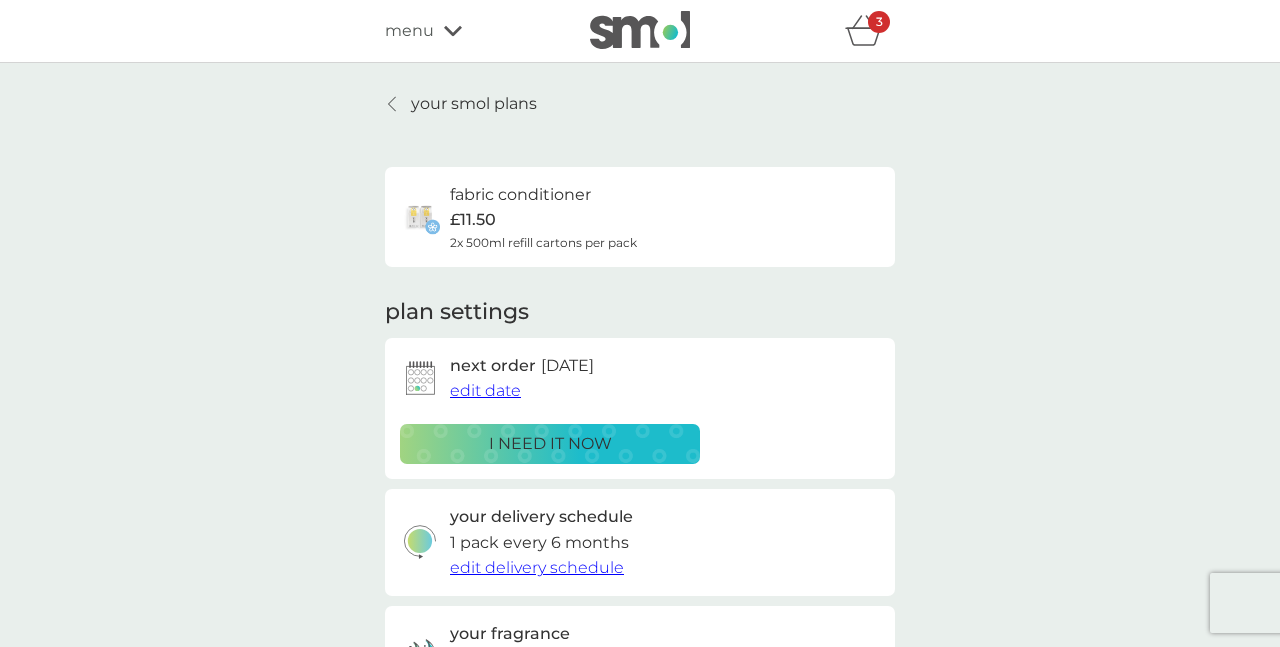 scroll, scrollTop: 0, scrollLeft: 0, axis: both 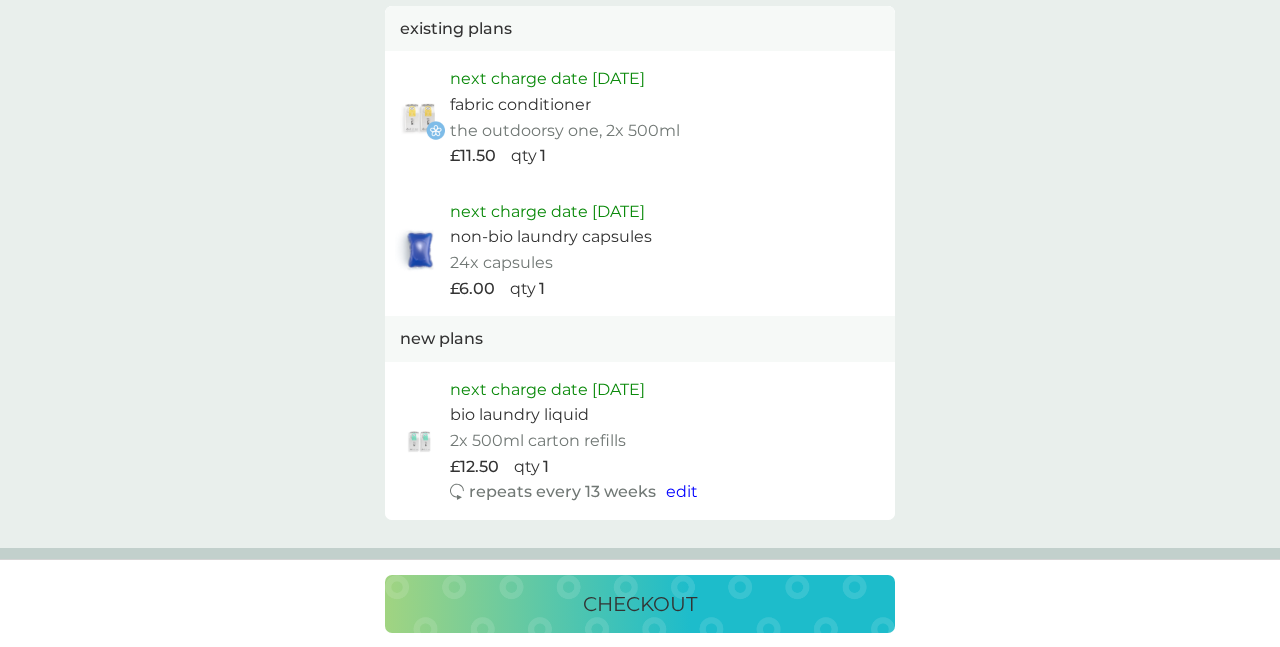 click on "checkout" at bounding box center (640, 604) 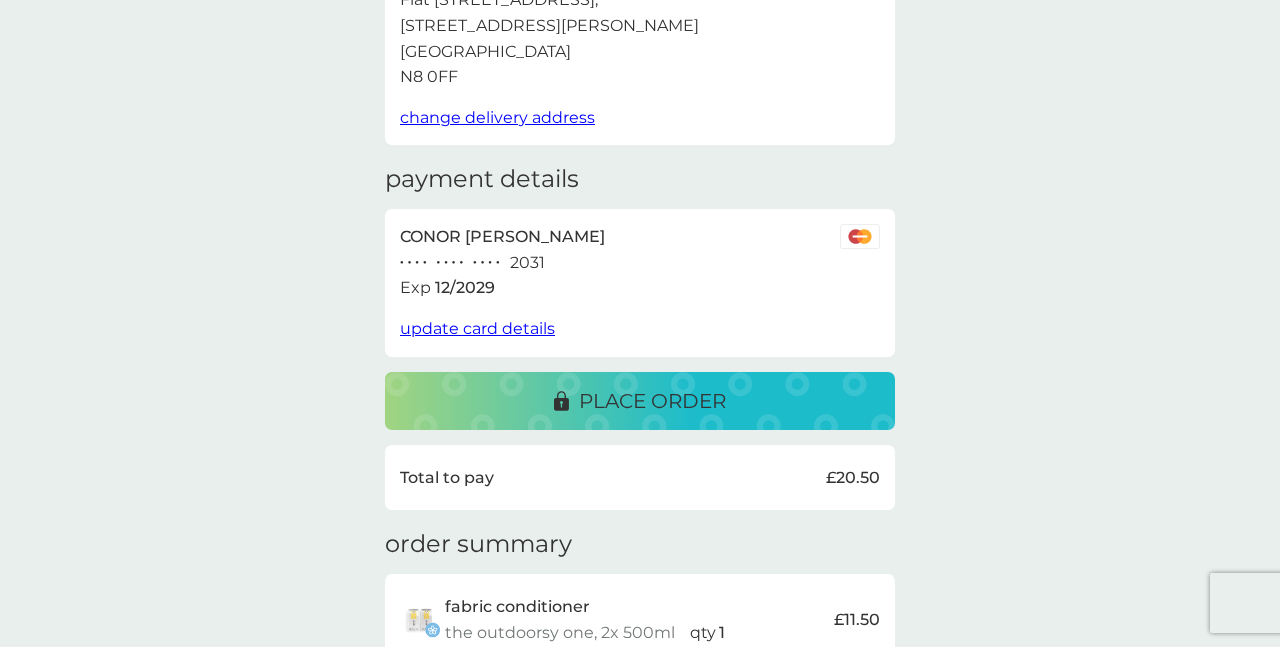 scroll, scrollTop: 222, scrollLeft: 0, axis: vertical 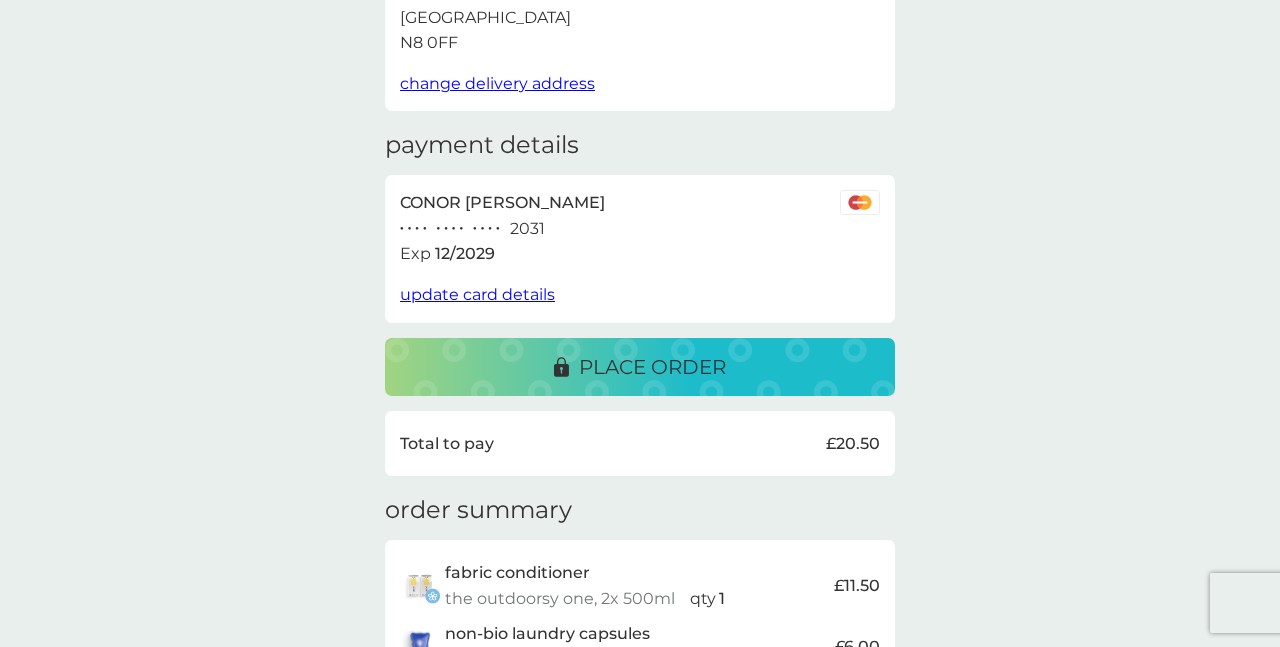 click on "update card details" at bounding box center [477, 294] 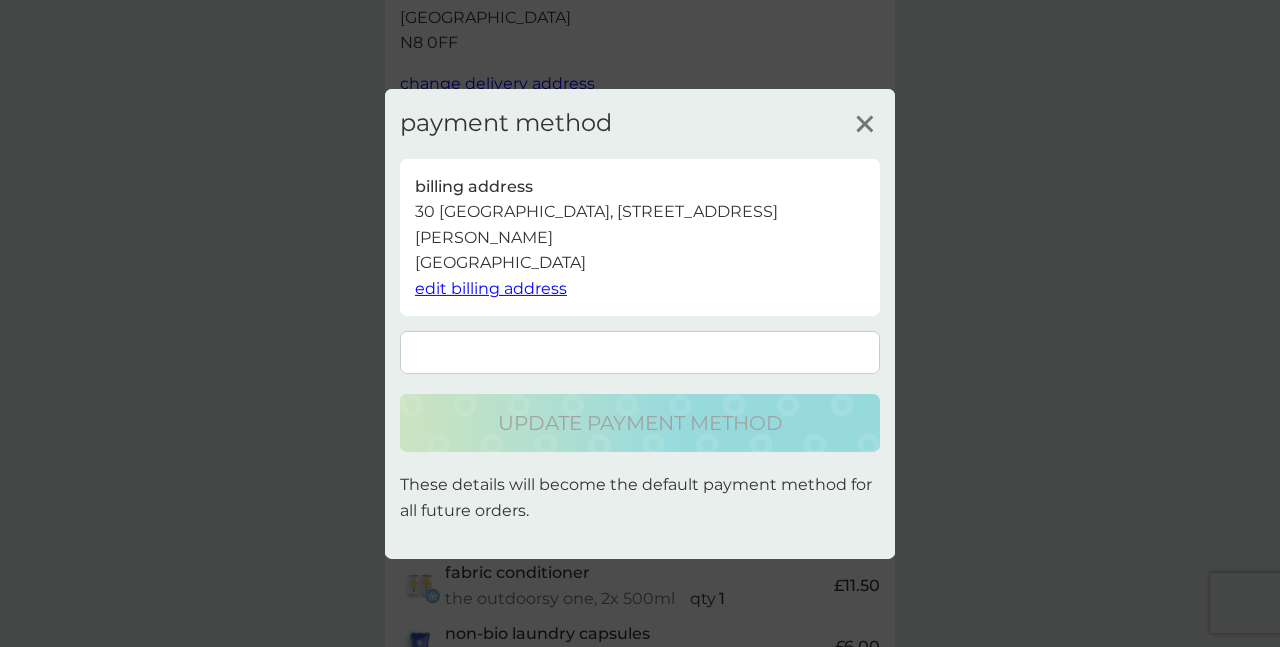 click on "payment method billing address [STREET_ADDRESS][PERSON_NAME] edit billing address update payment method These details will become the default payment method for all future orders." at bounding box center (640, 323) 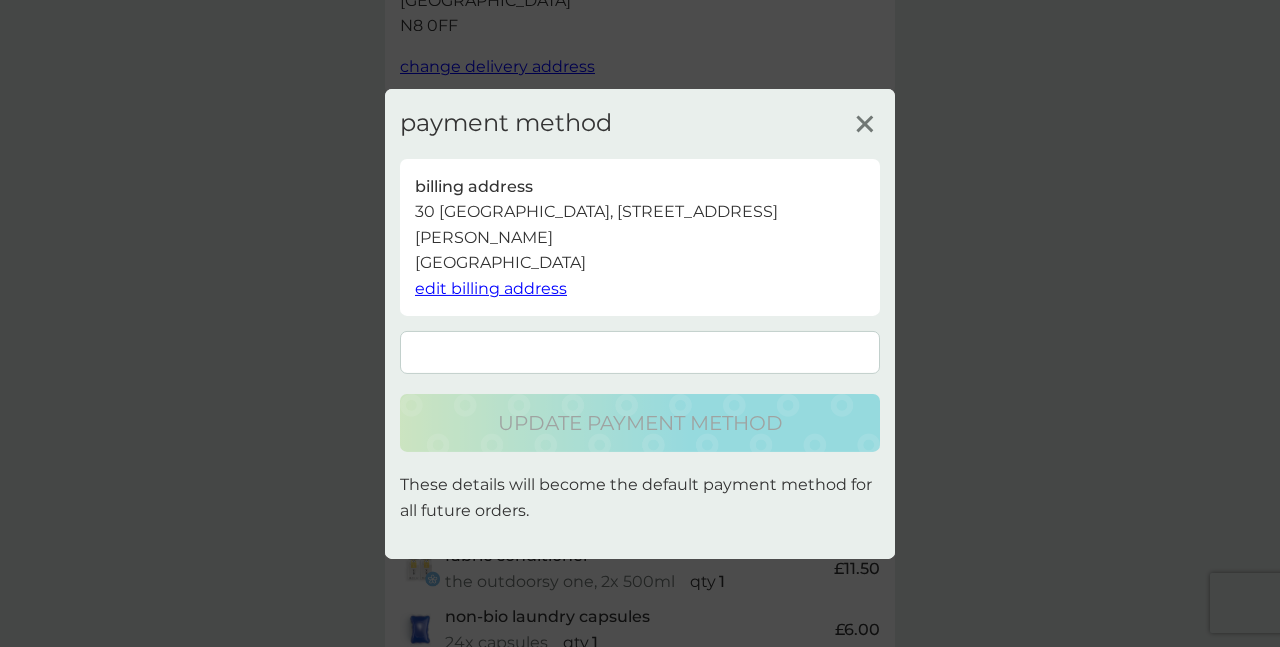 scroll, scrollTop: 244, scrollLeft: 0, axis: vertical 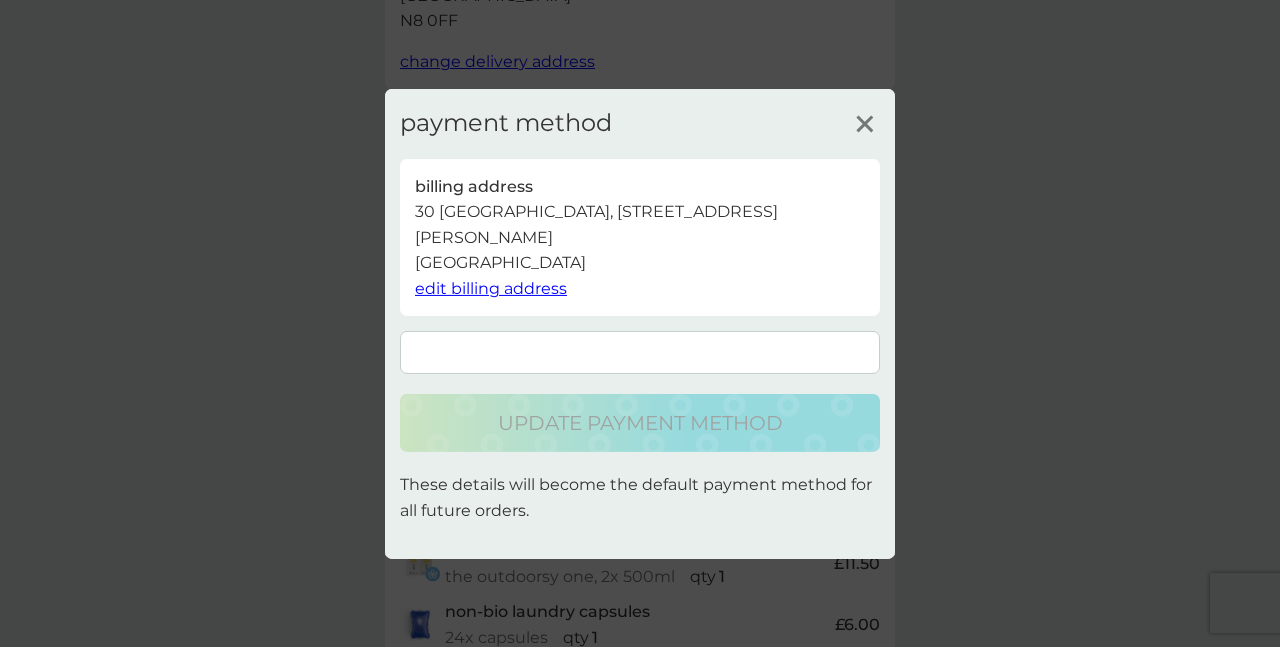 click at bounding box center (640, 352) 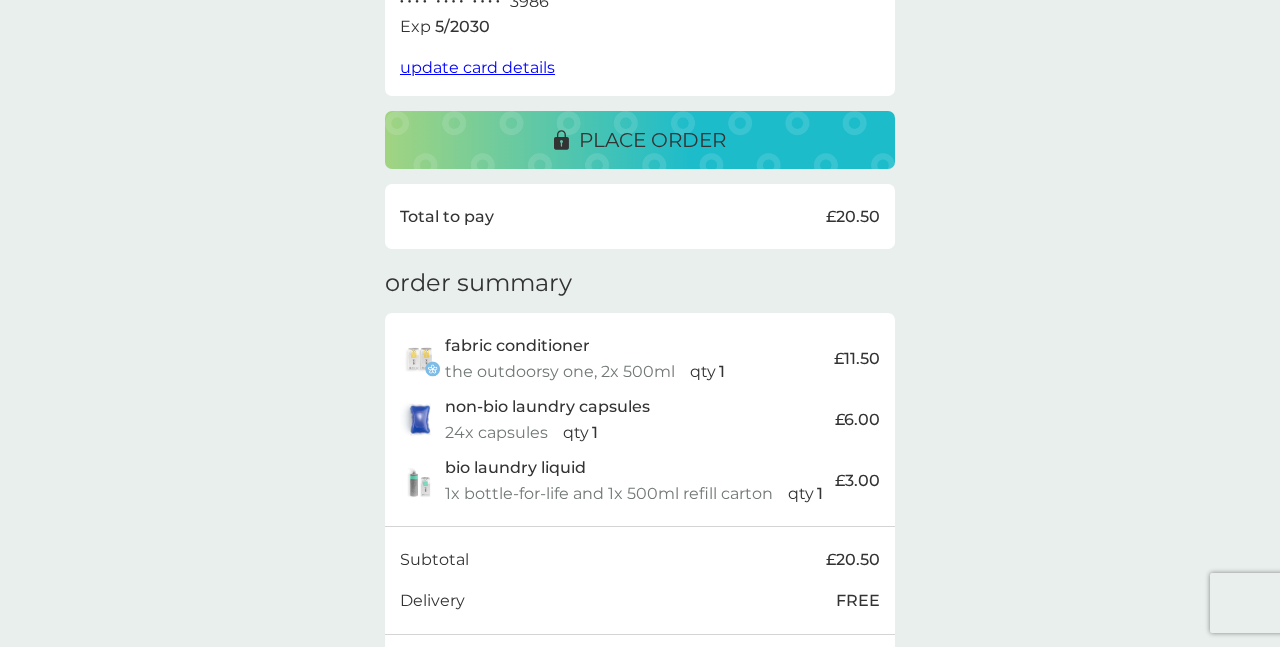 scroll, scrollTop: 454, scrollLeft: 0, axis: vertical 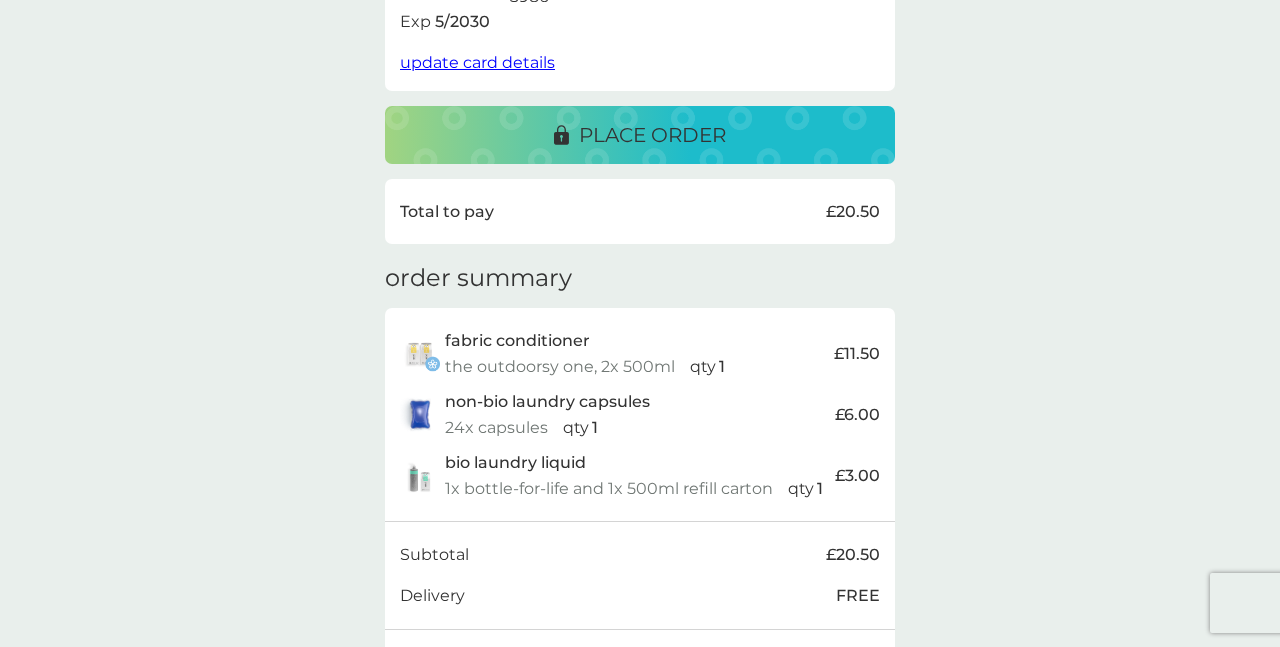 click on "place order" at bounding box center (652, 135) 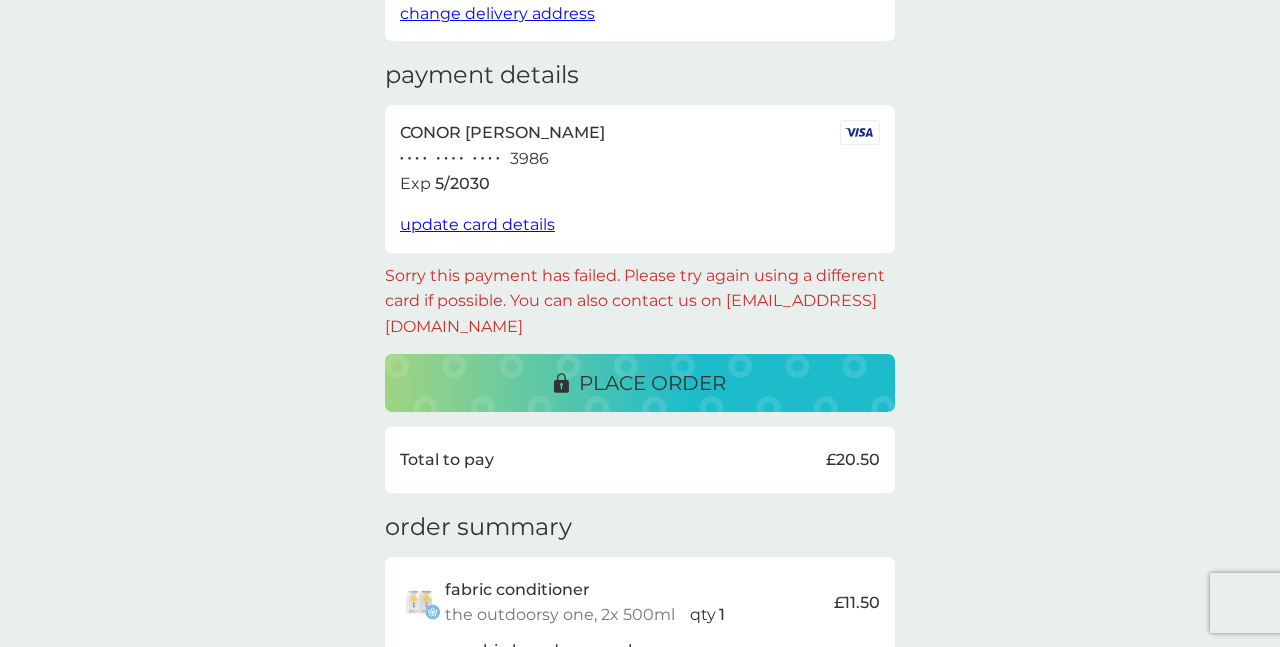 scroll, scrollTop: 289, scrollLeft: 0, axis: vertical 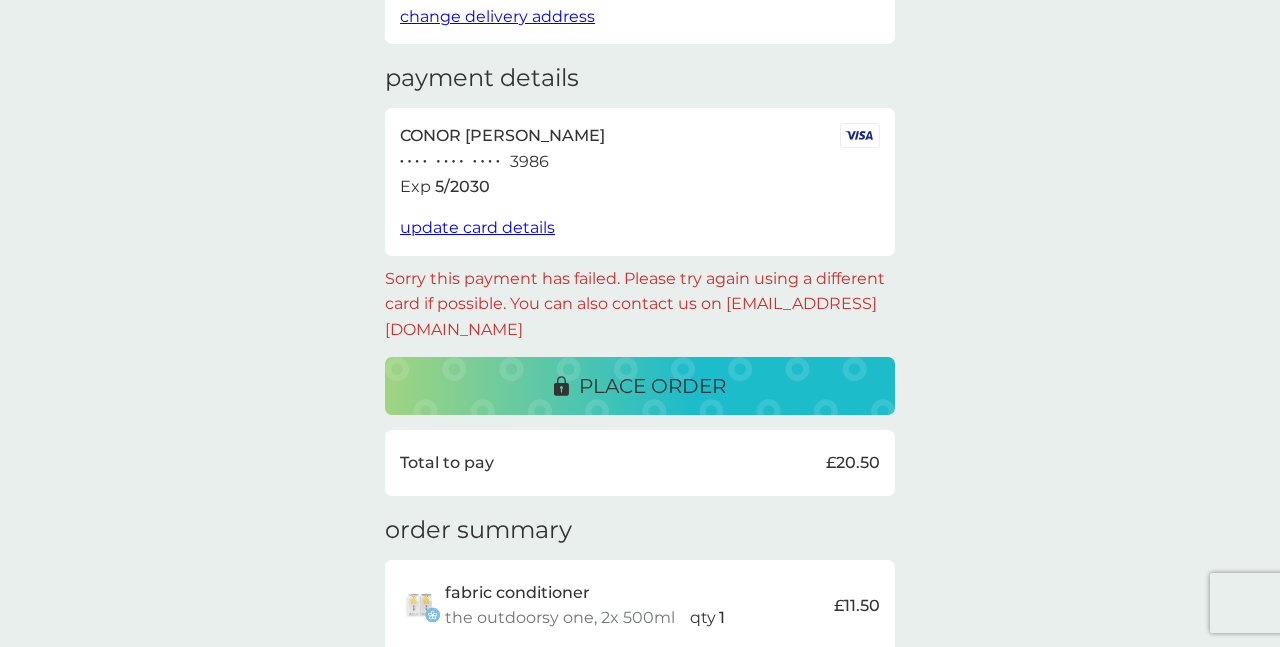 click on "update card details" at bounding box center [477, 227] 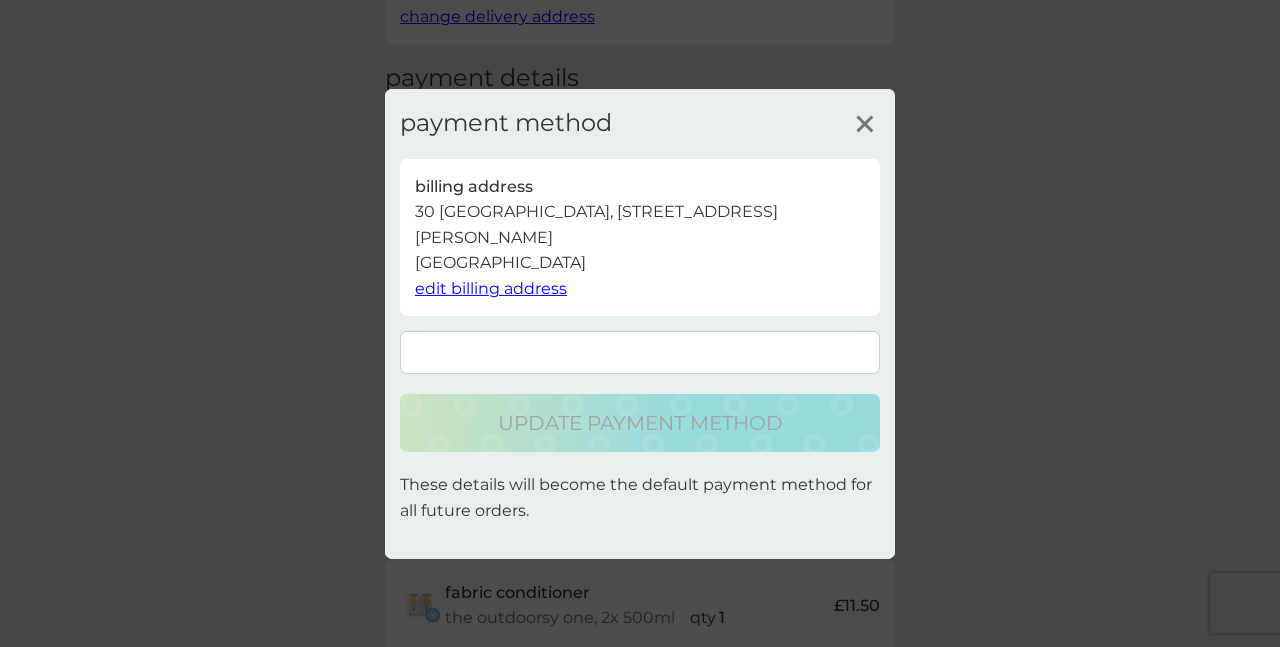 click at bounding box center (640, 352) 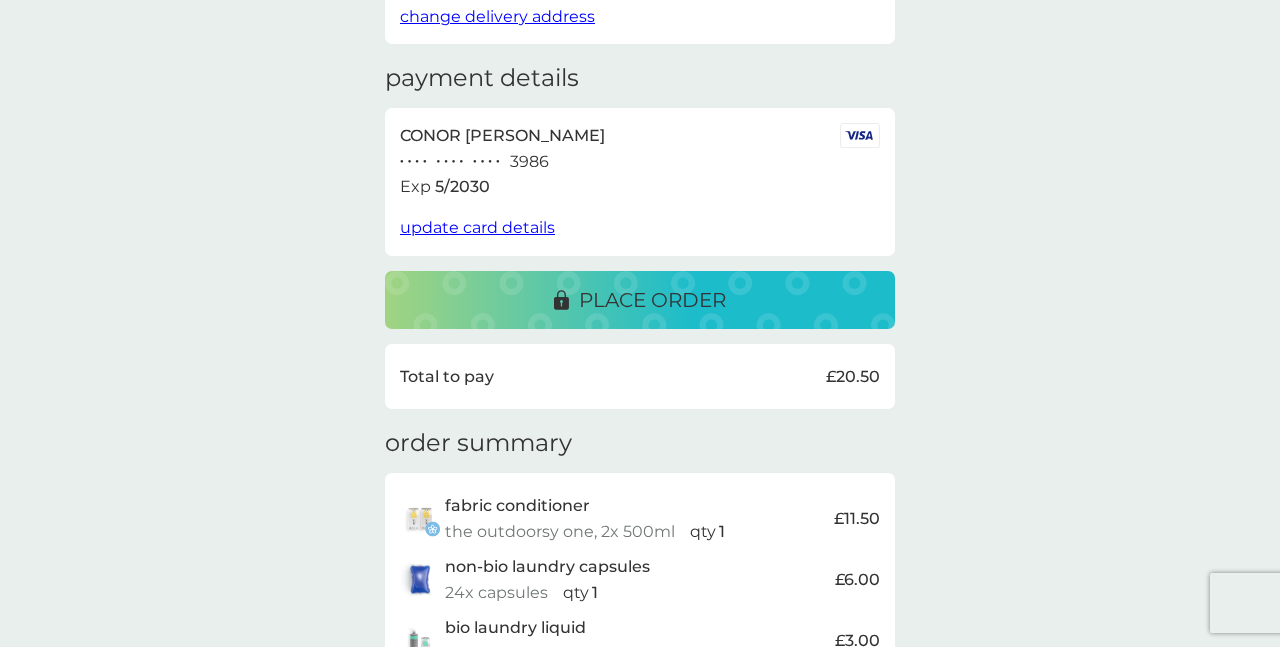 click on "place order" at bounding box center (640, 300) 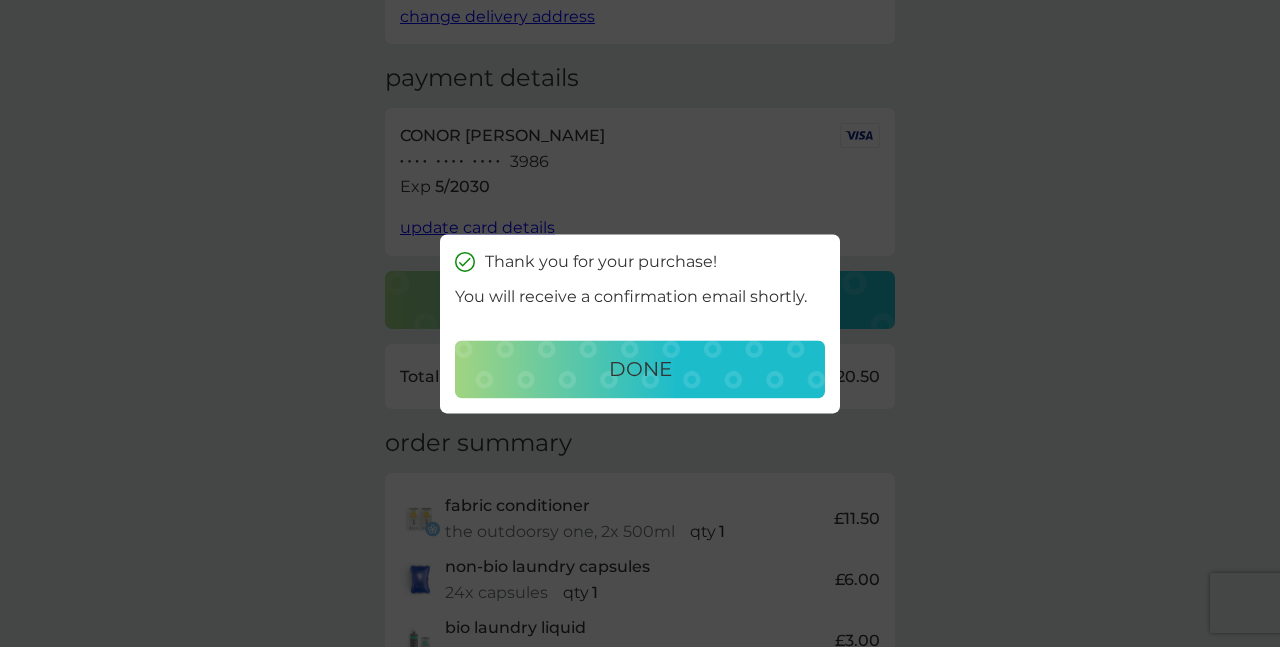 click on "done" at bounding box center (640, 369) 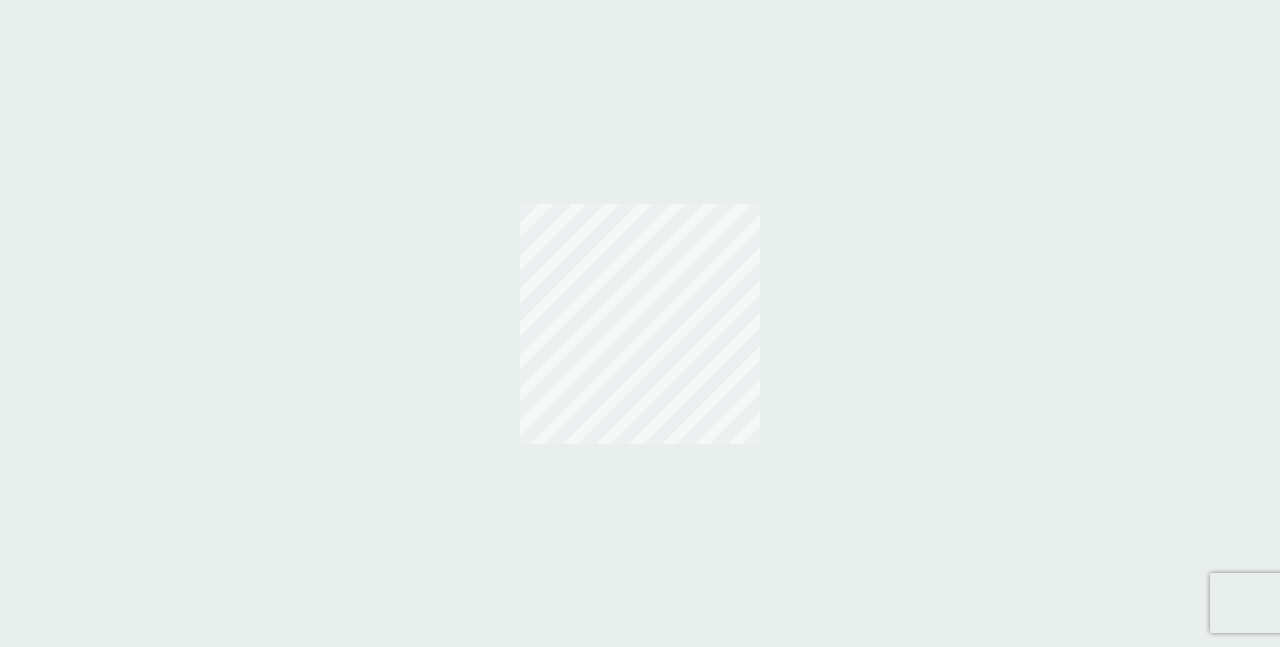 scroll, scrollTop: 0, scrollLeft: 0, axis: both 